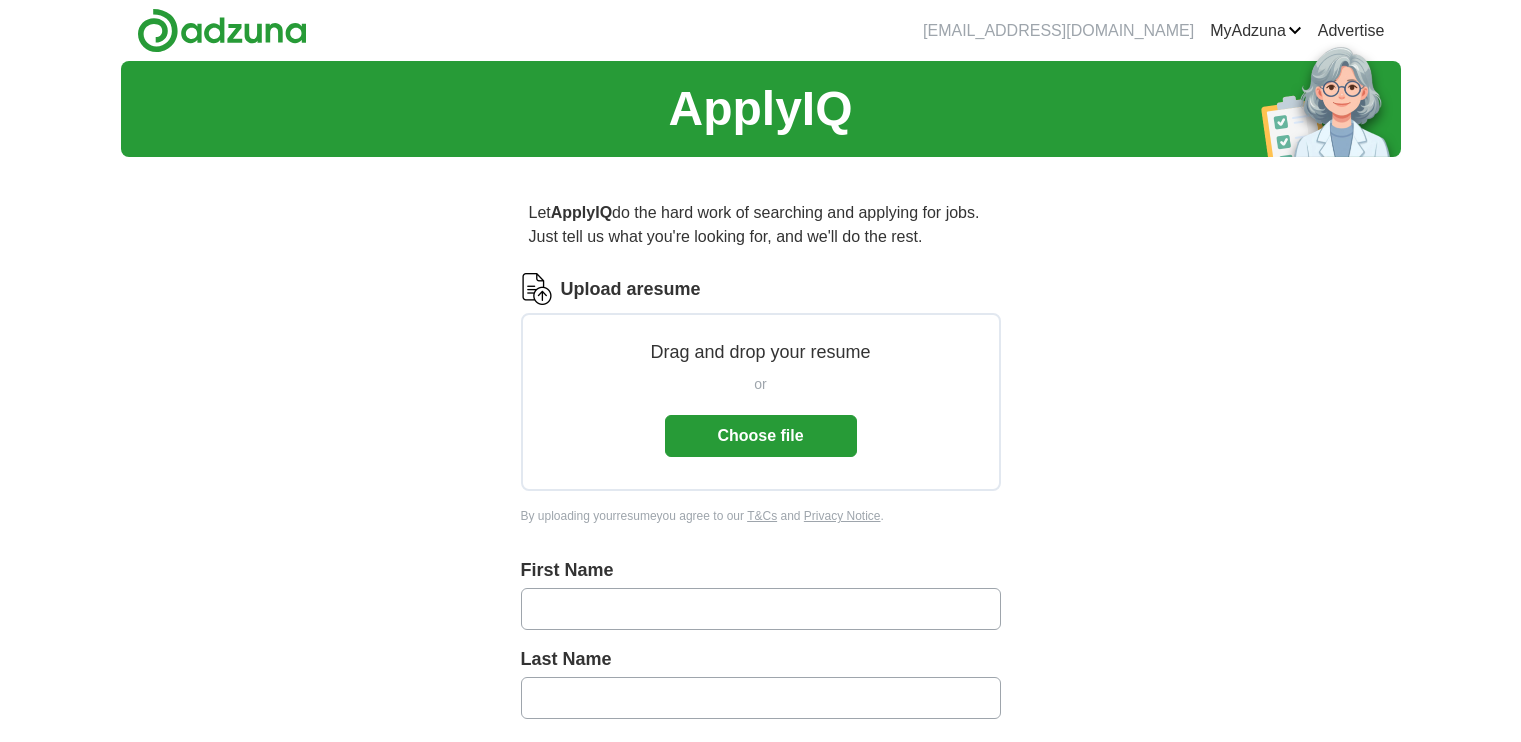 scroll, scrollTop: 0, scrollLeft: 0, axis: both 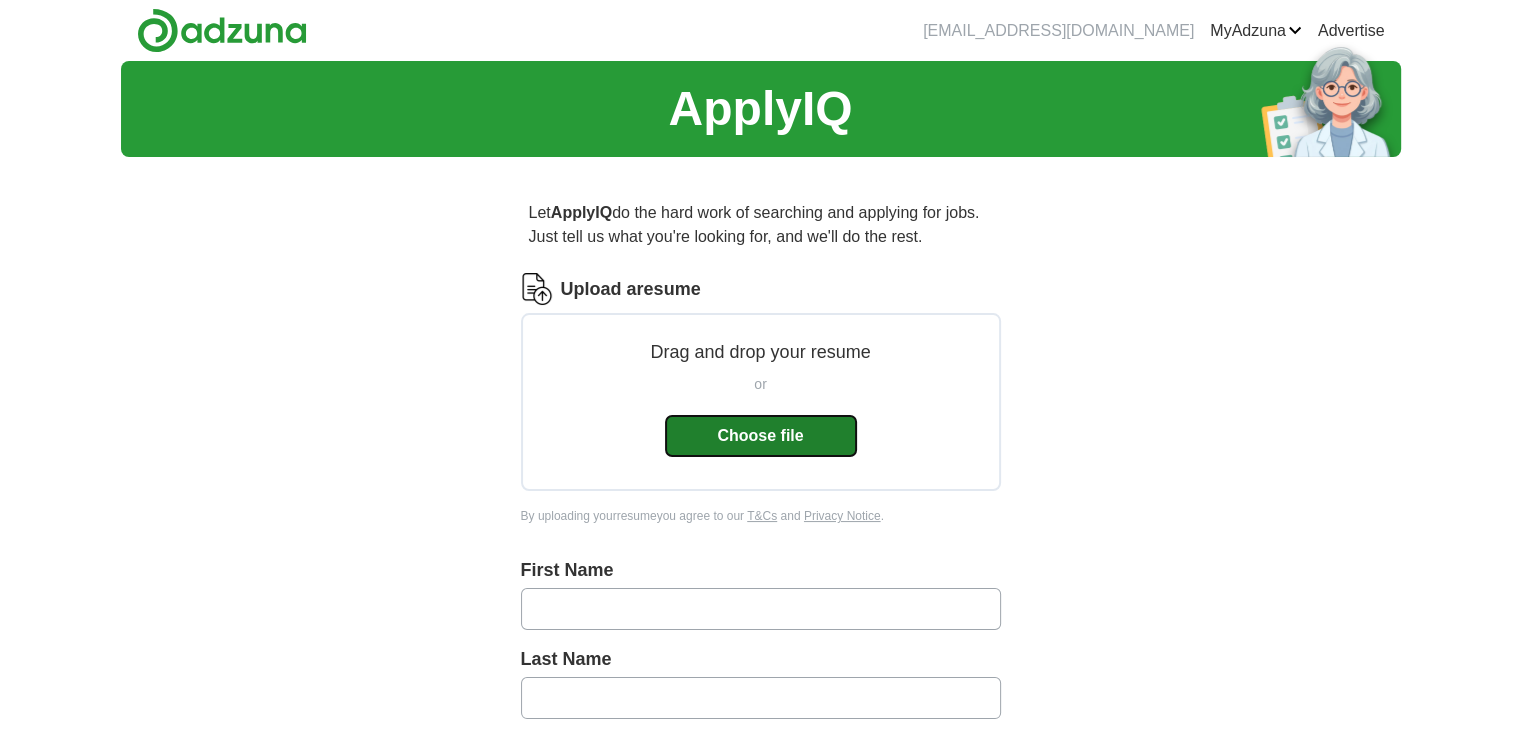 click on "Choose file" at bounding box center [761, 436] 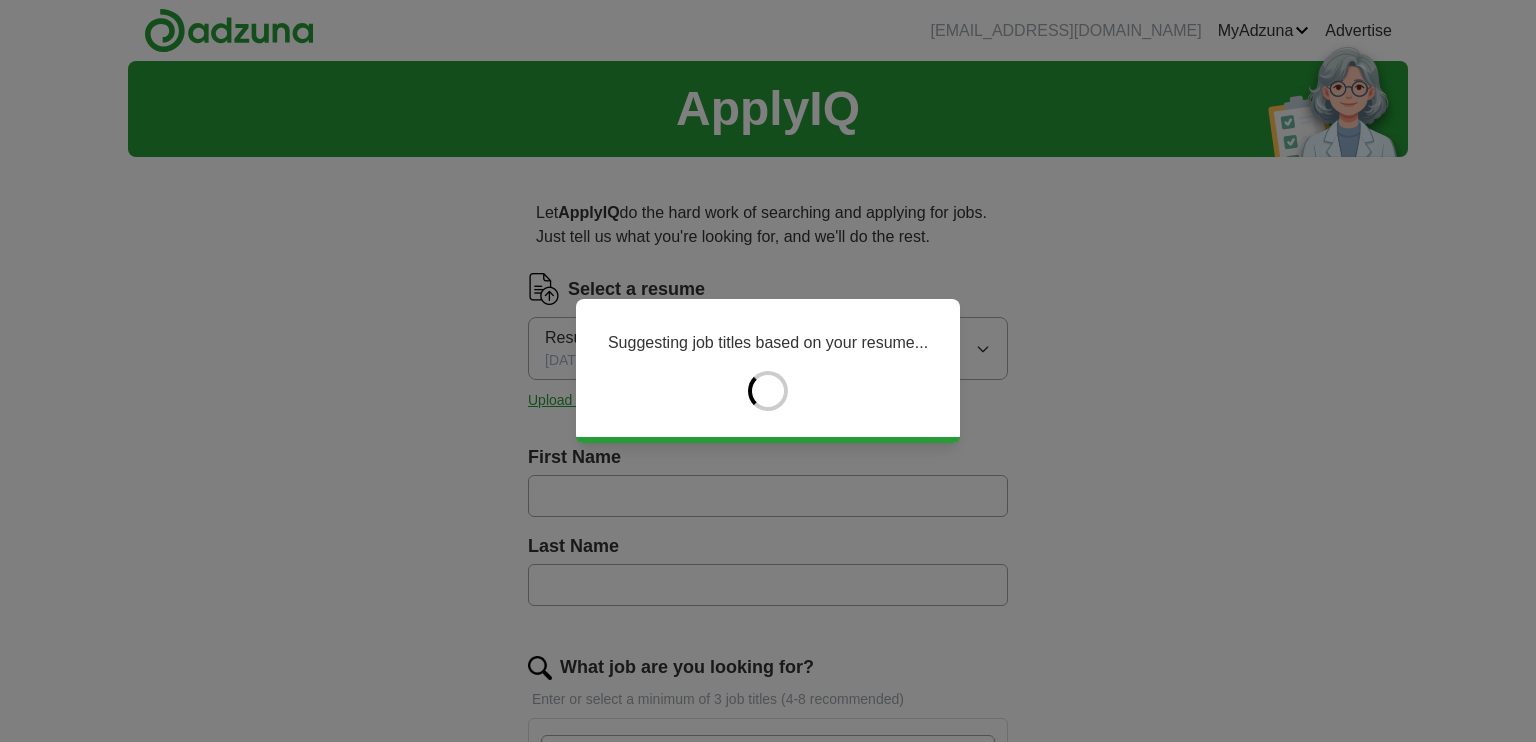 type on "*****" 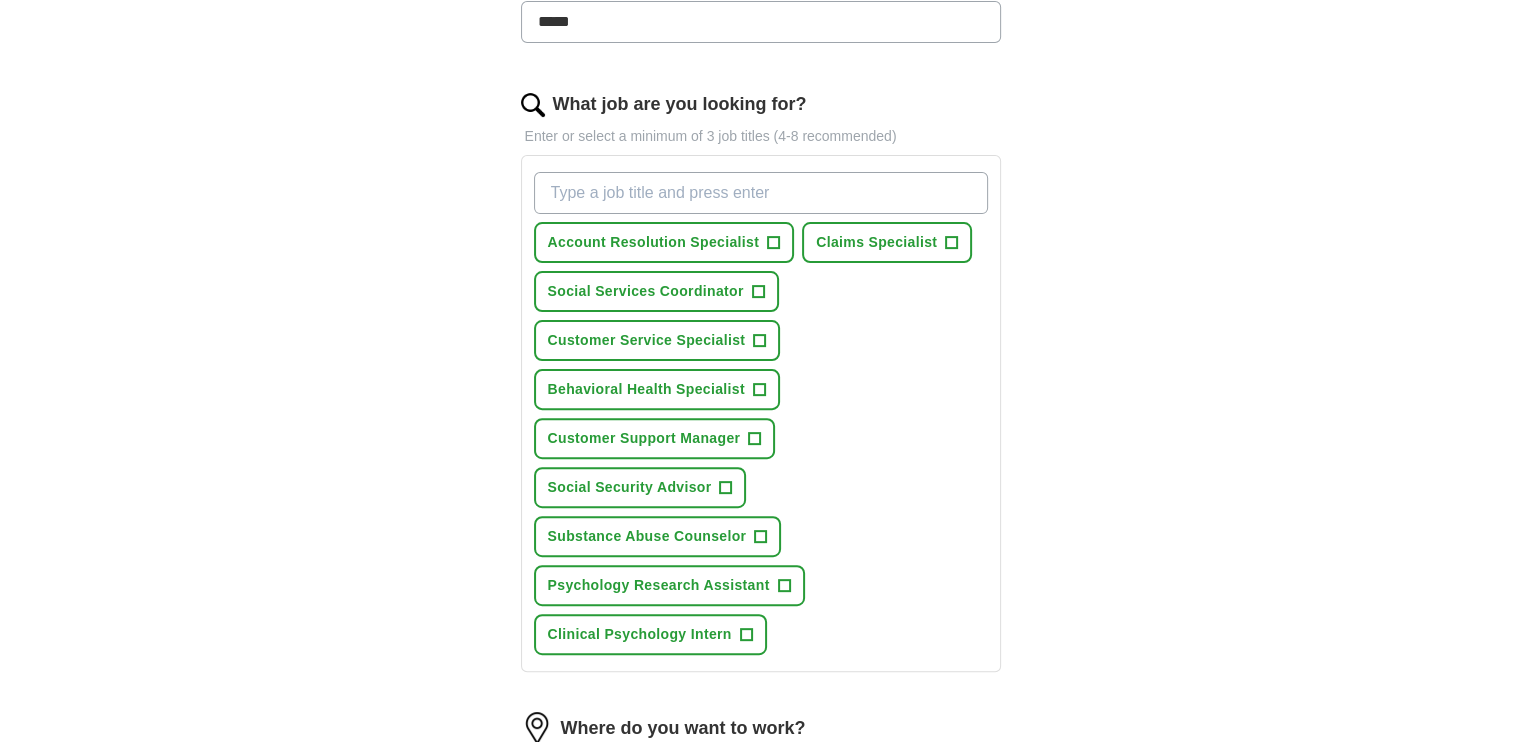 scroll, scrollTop: 575, scrollLeft: 0, axis: vertical 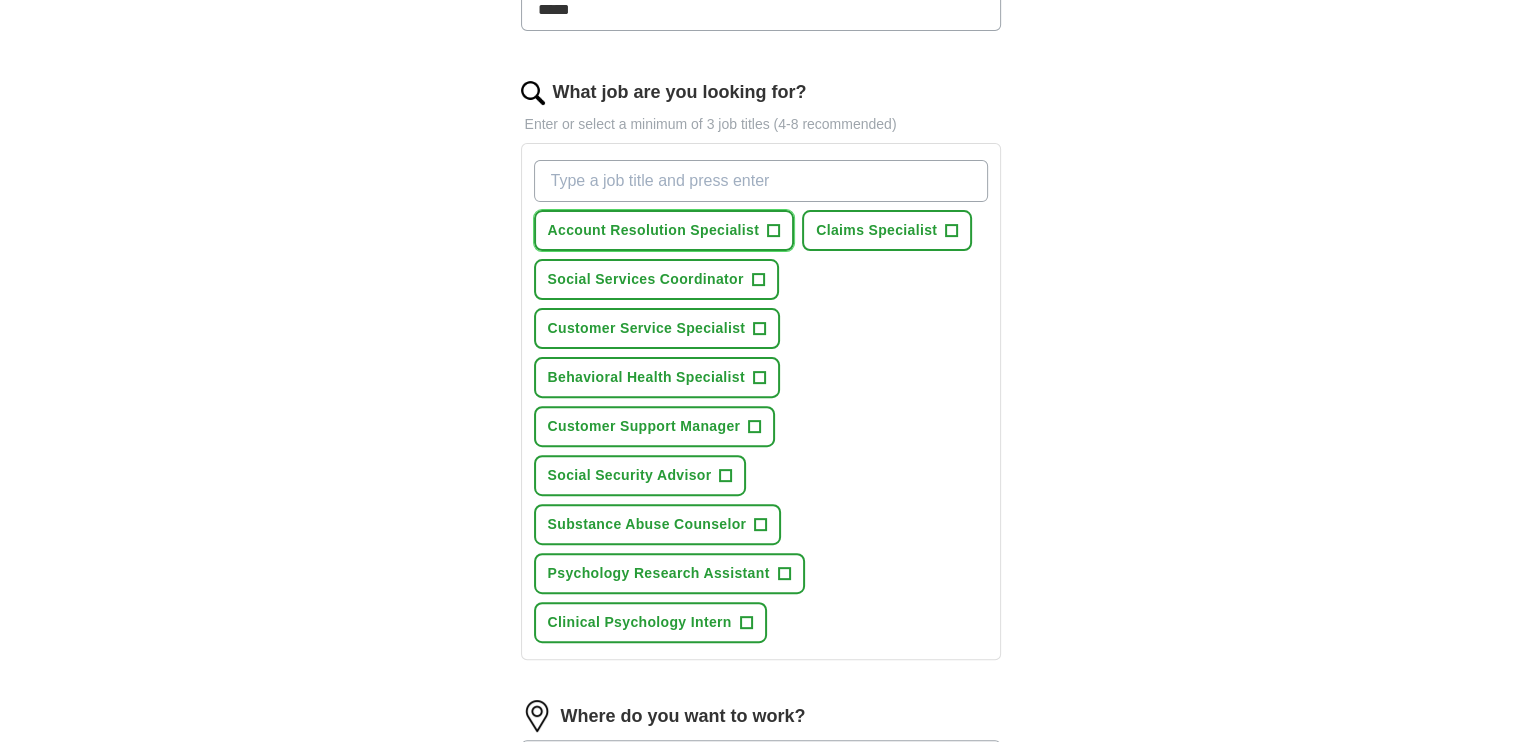 click on "+" at bounding box center [773, 230] 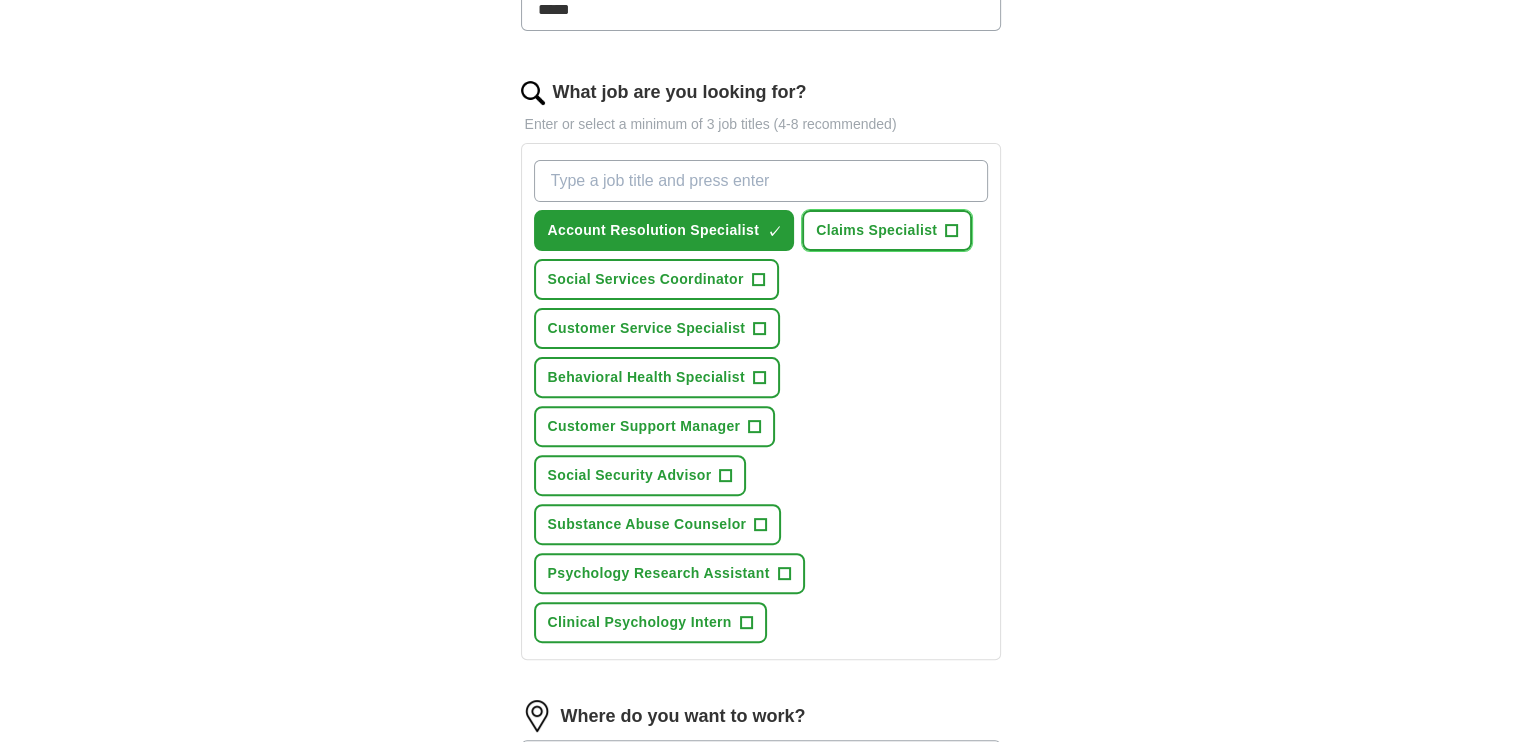 click on "+" at bounding box center [952, 231] 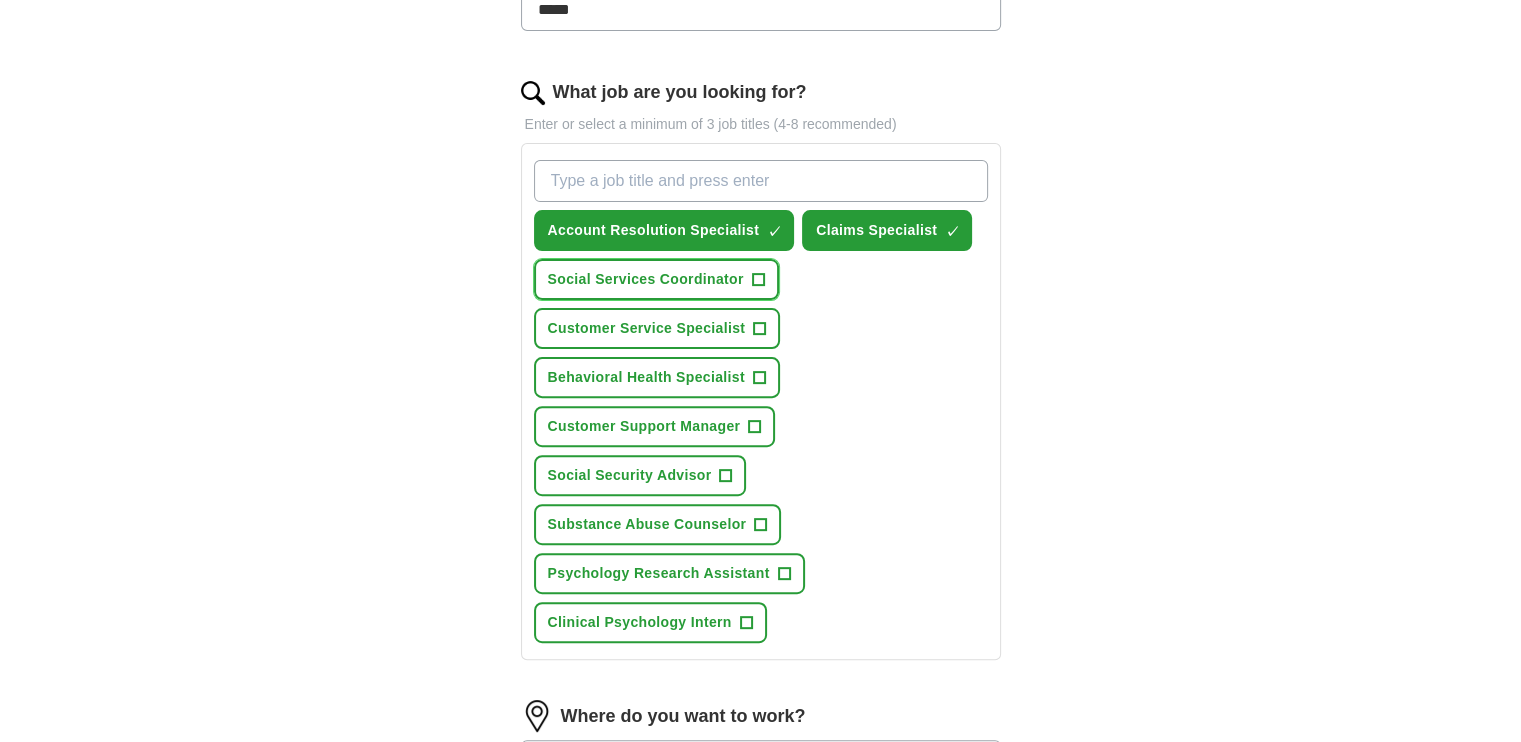 click on "+" at bounding box center [758, 280] 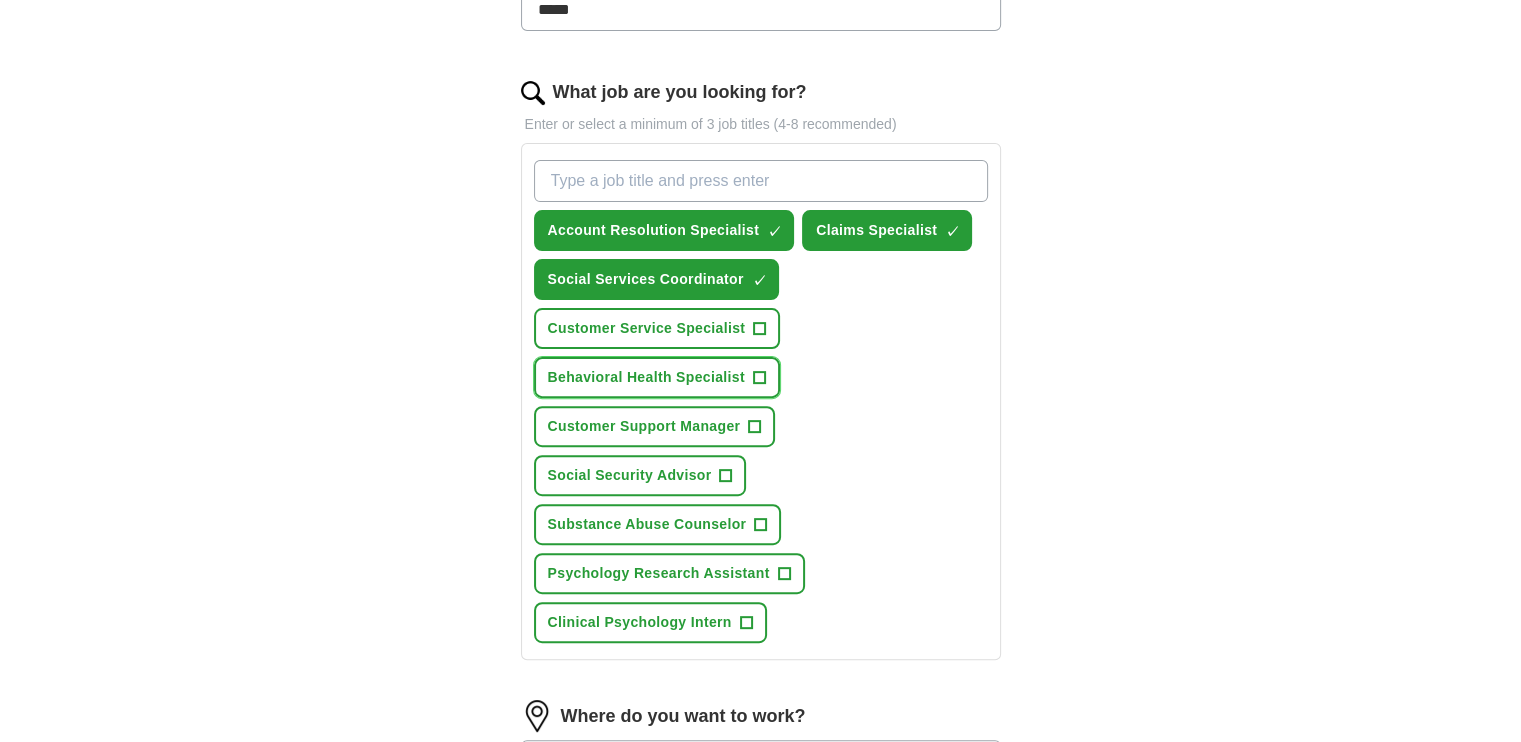 click on "+" at bounding box center (759, 378) 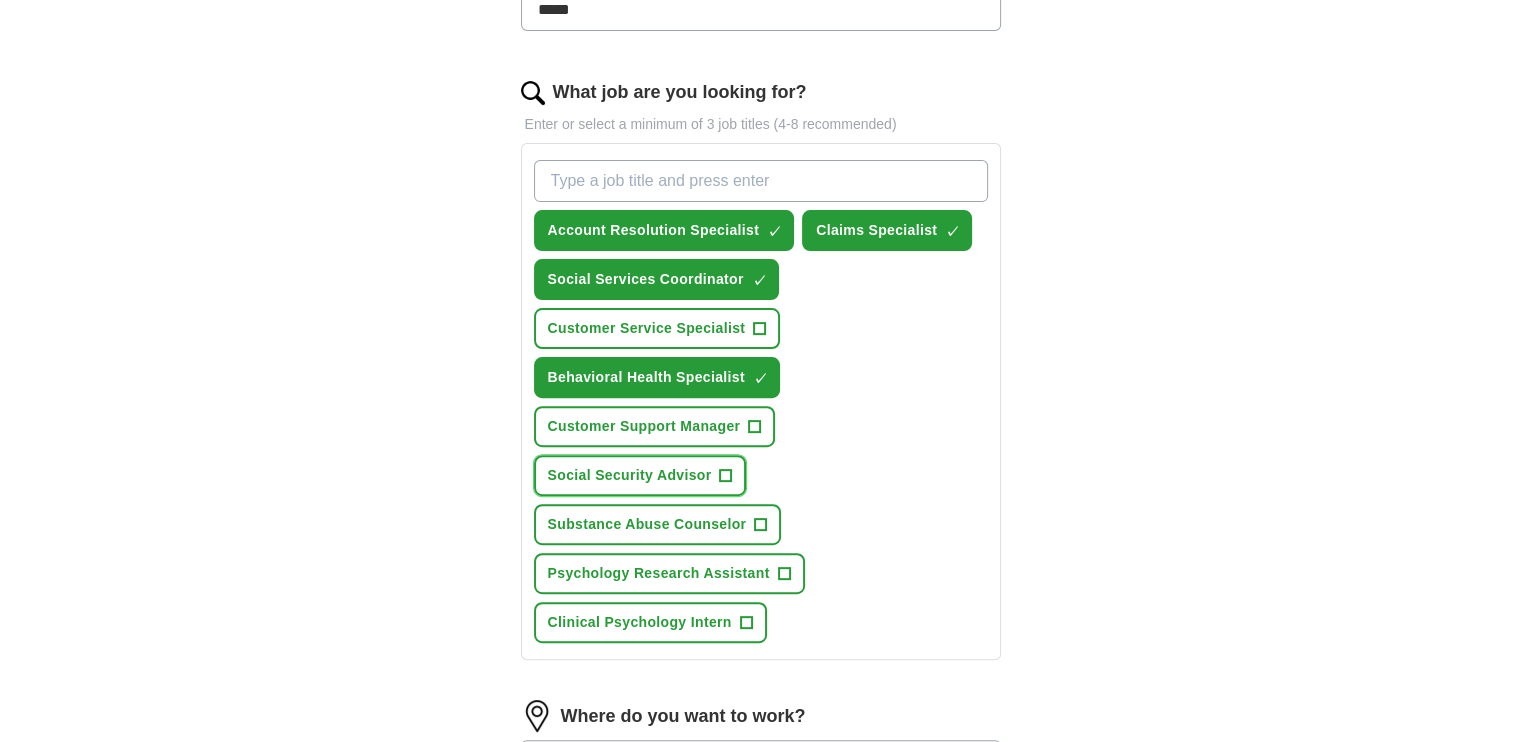 click on "+" at bounding box center (726, 476) 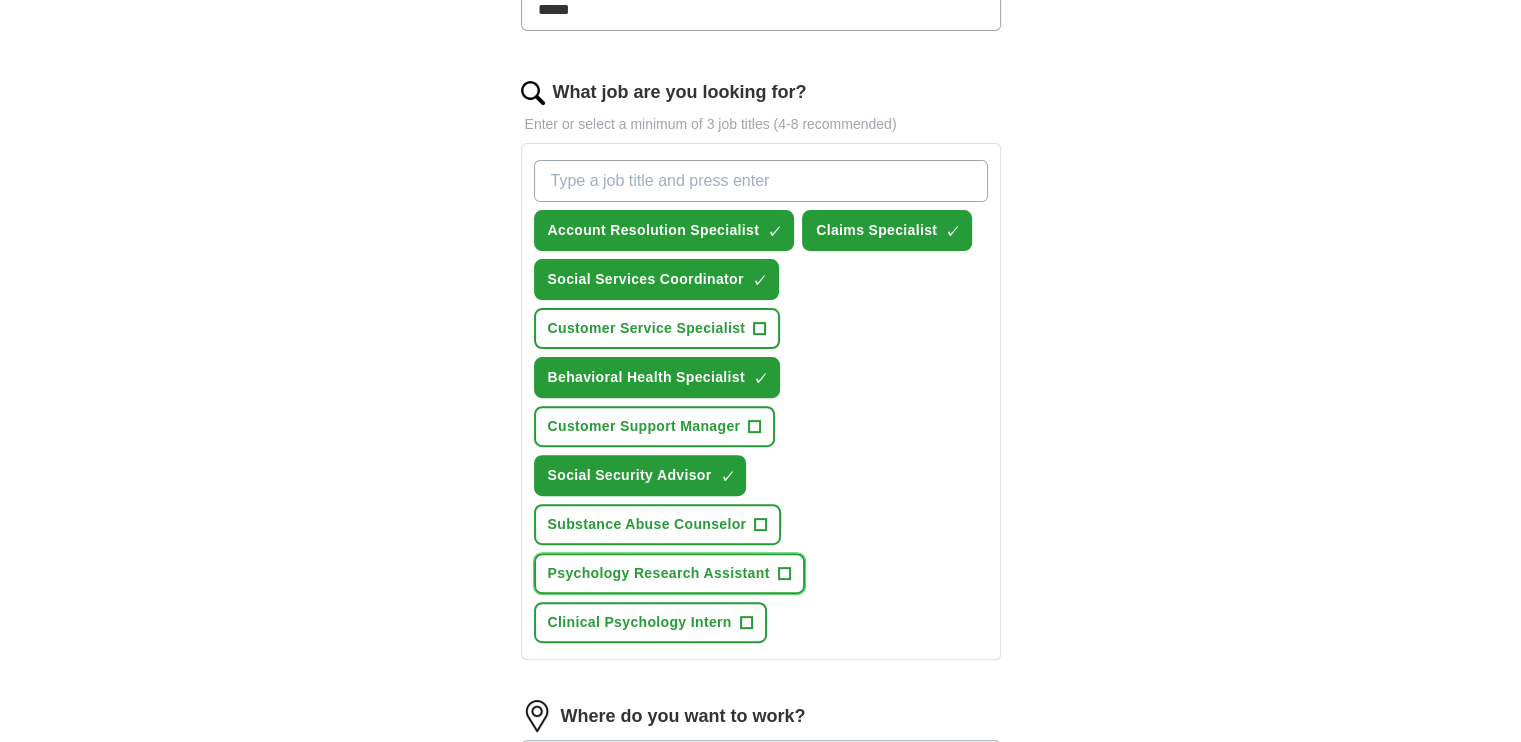 click on "+" at bounding box center (784, 574) 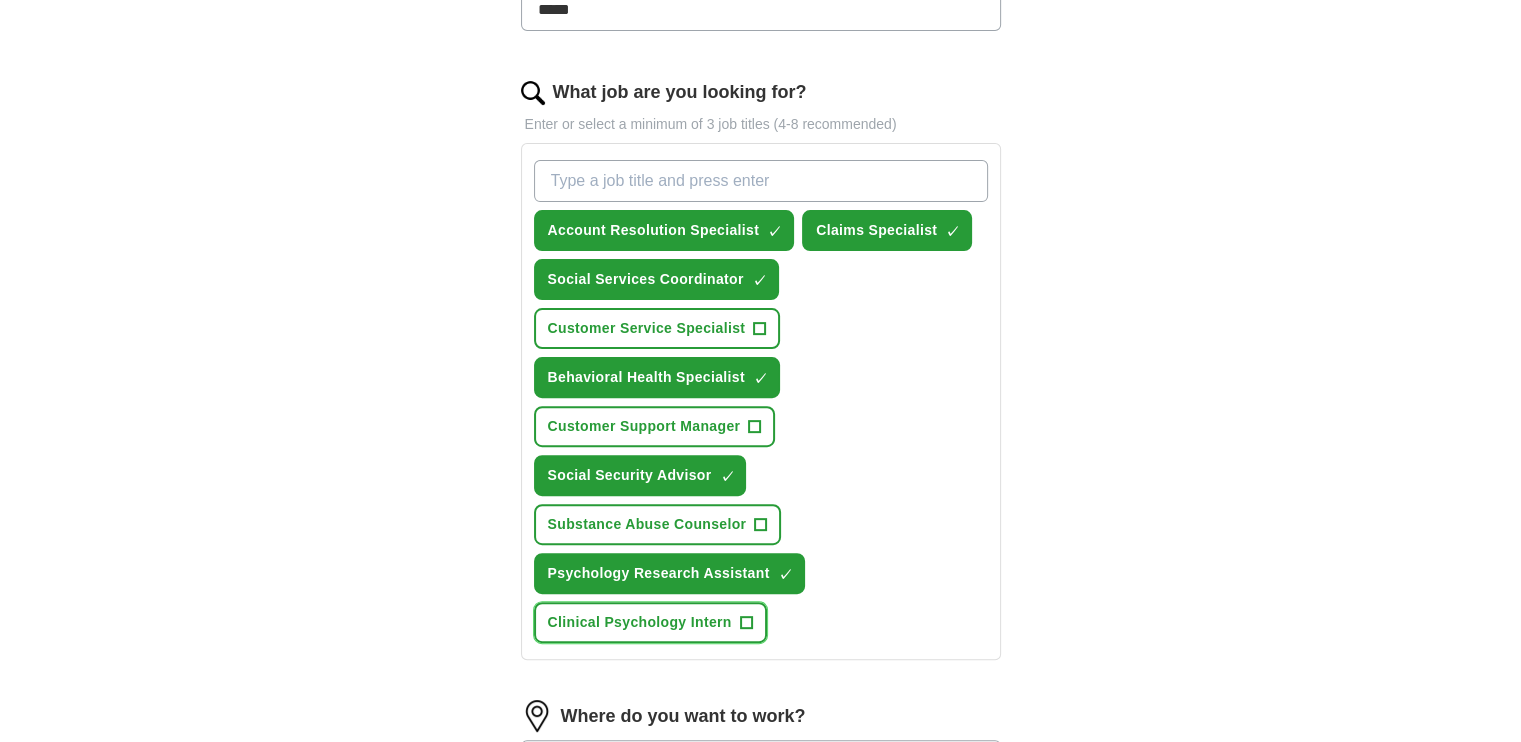 click on "+" at bounding box center [746, 623] 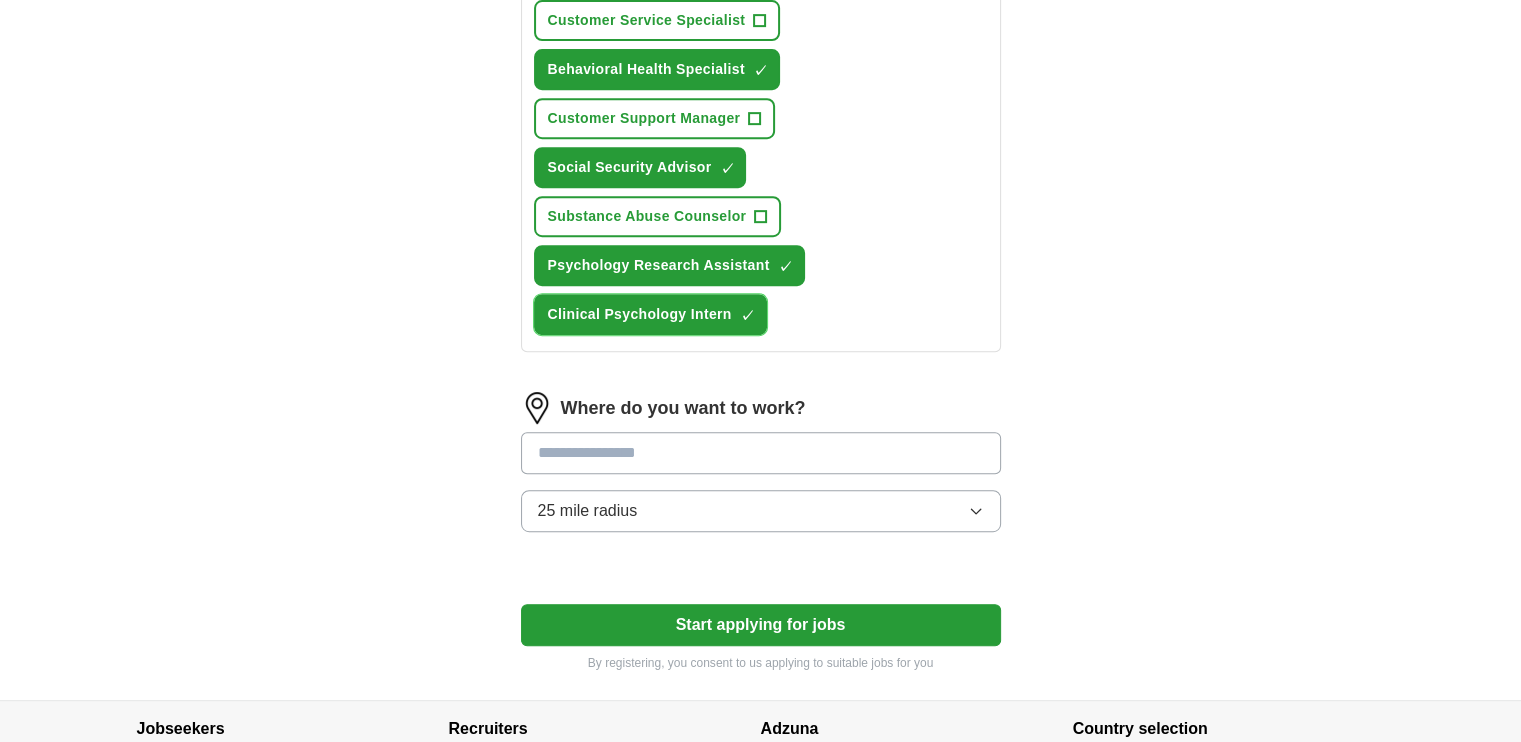 scroll, scrollTop: 911, scrollLeft: 0, axis: vertical 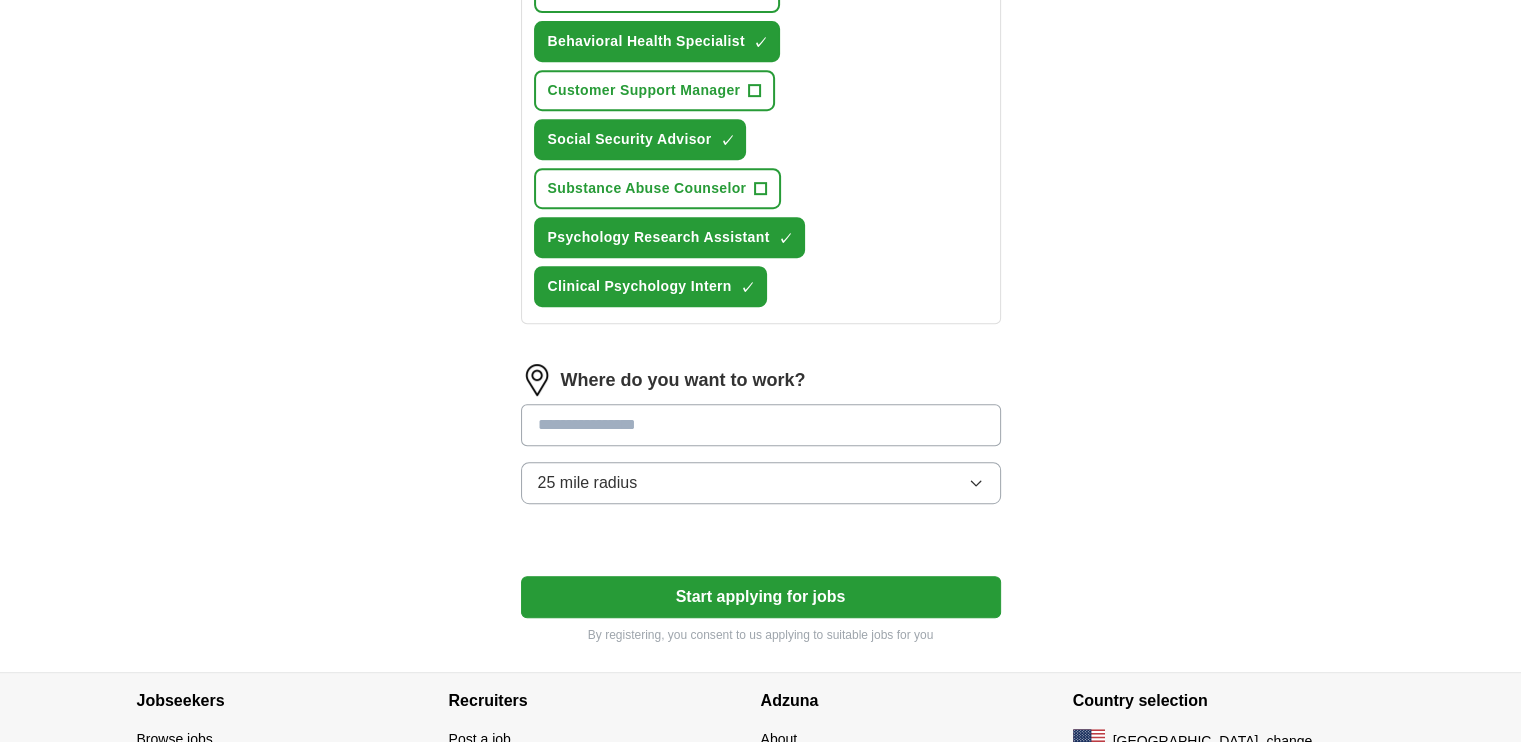 click at bounding box center (761, 425) 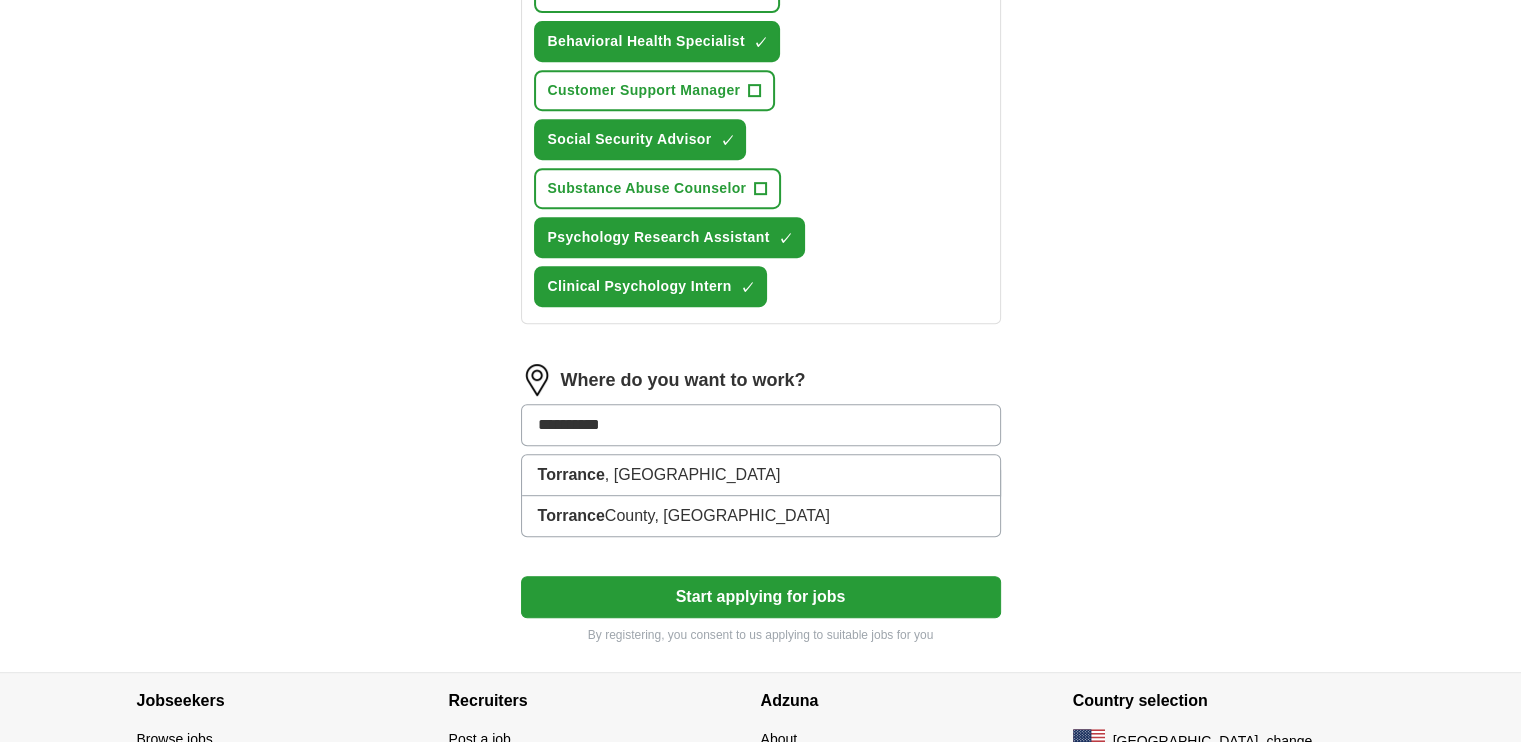 type on "**********" 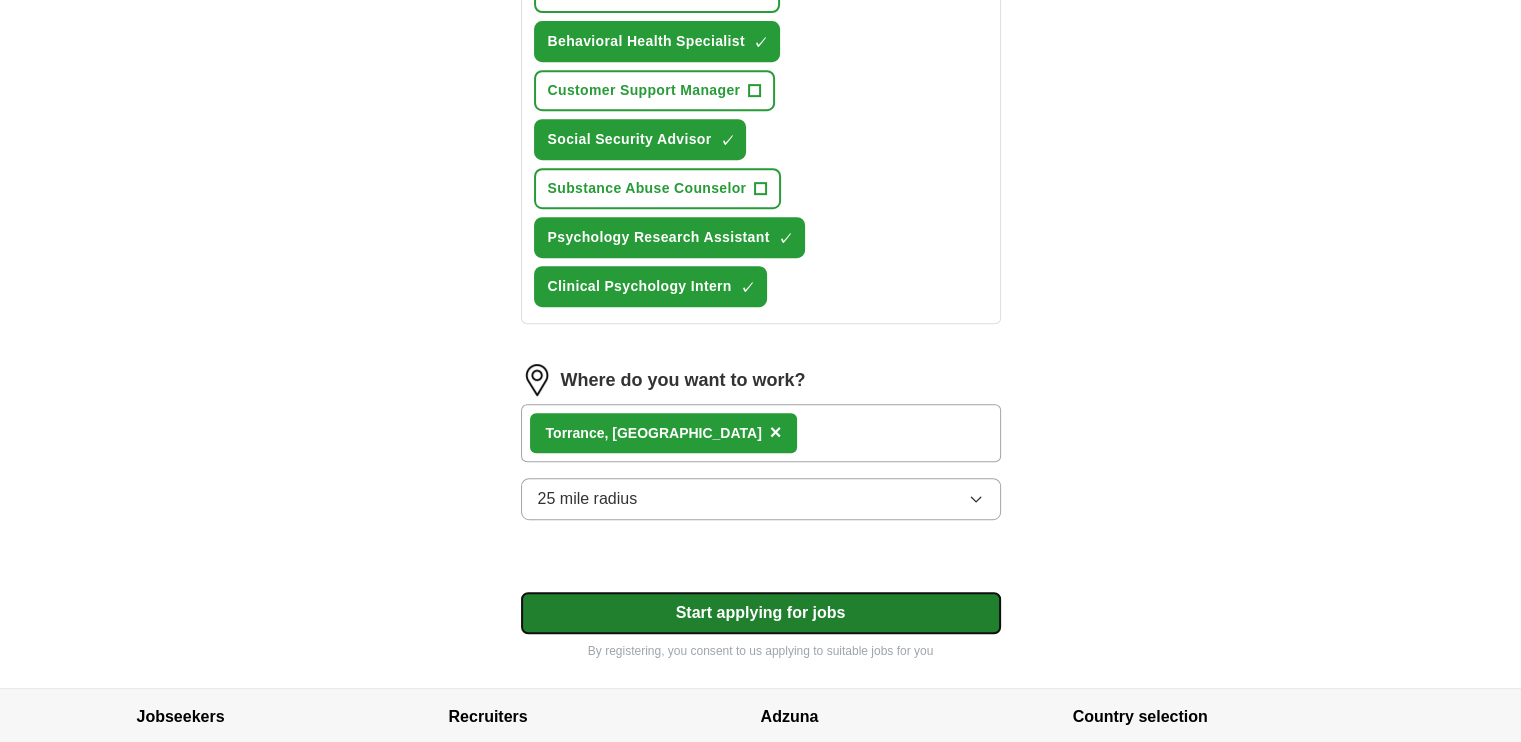 click on "Start applying for jobs" at bounding box center (761, 613) 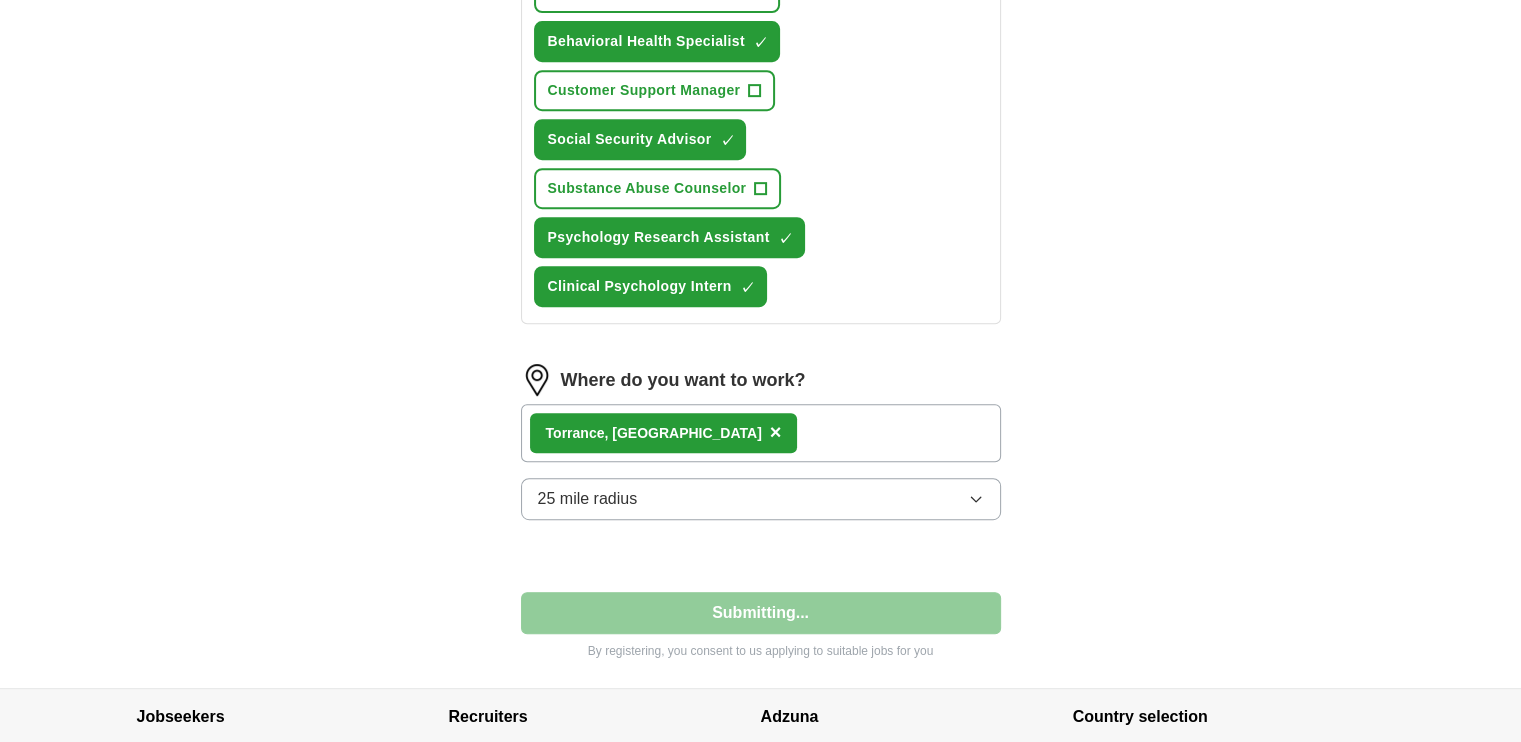 select on "**" 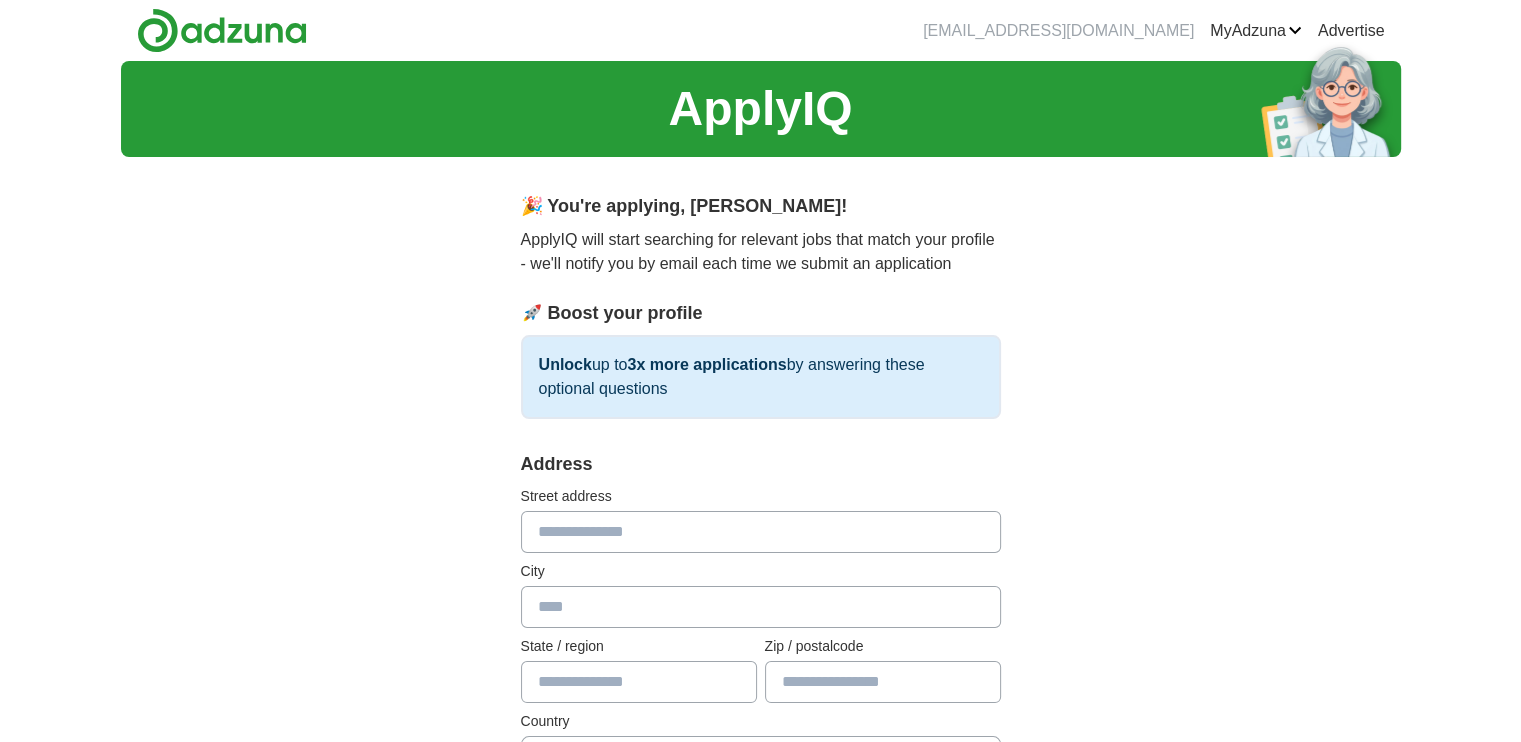 scroll, scrollTop: 0, scrollLeft: 0, axis: both 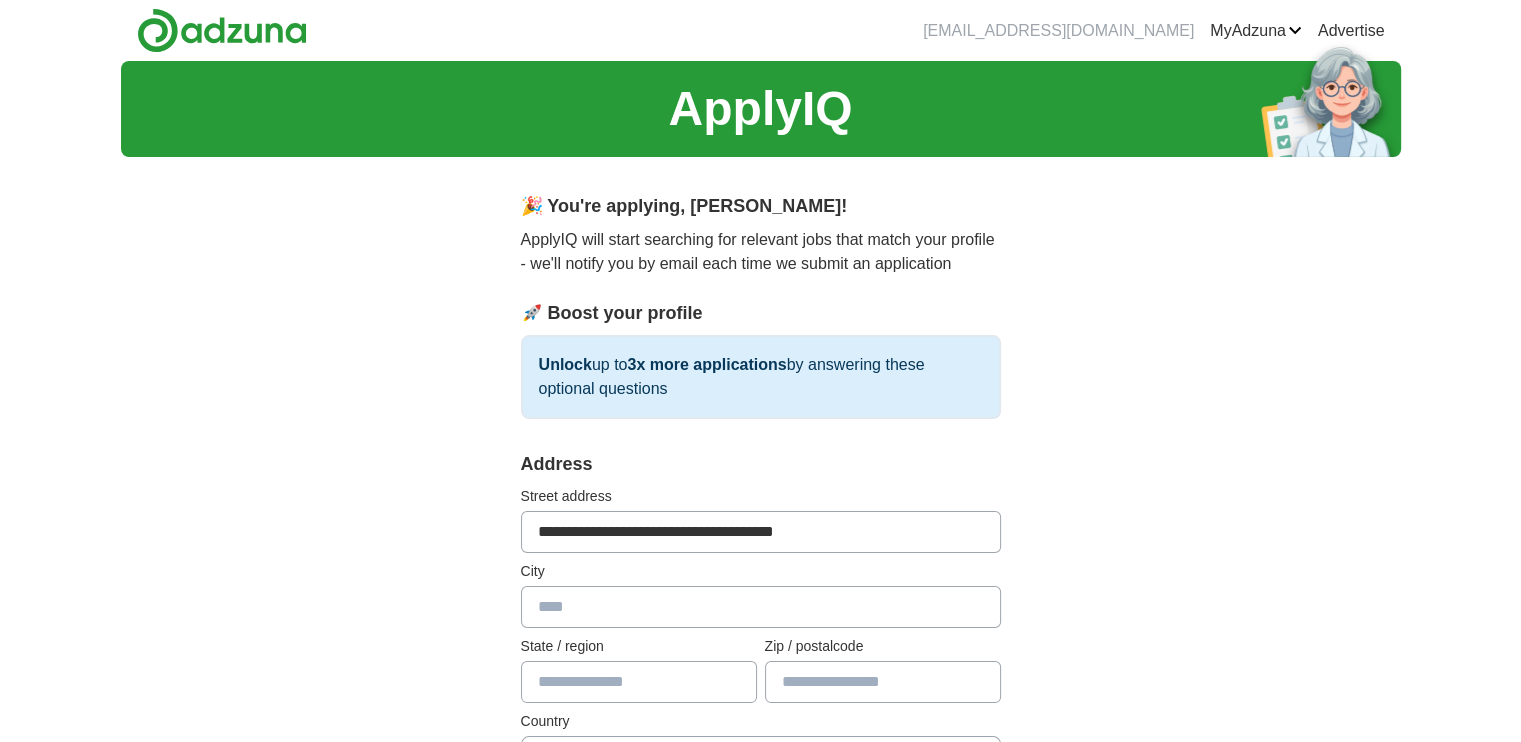 type on "********" 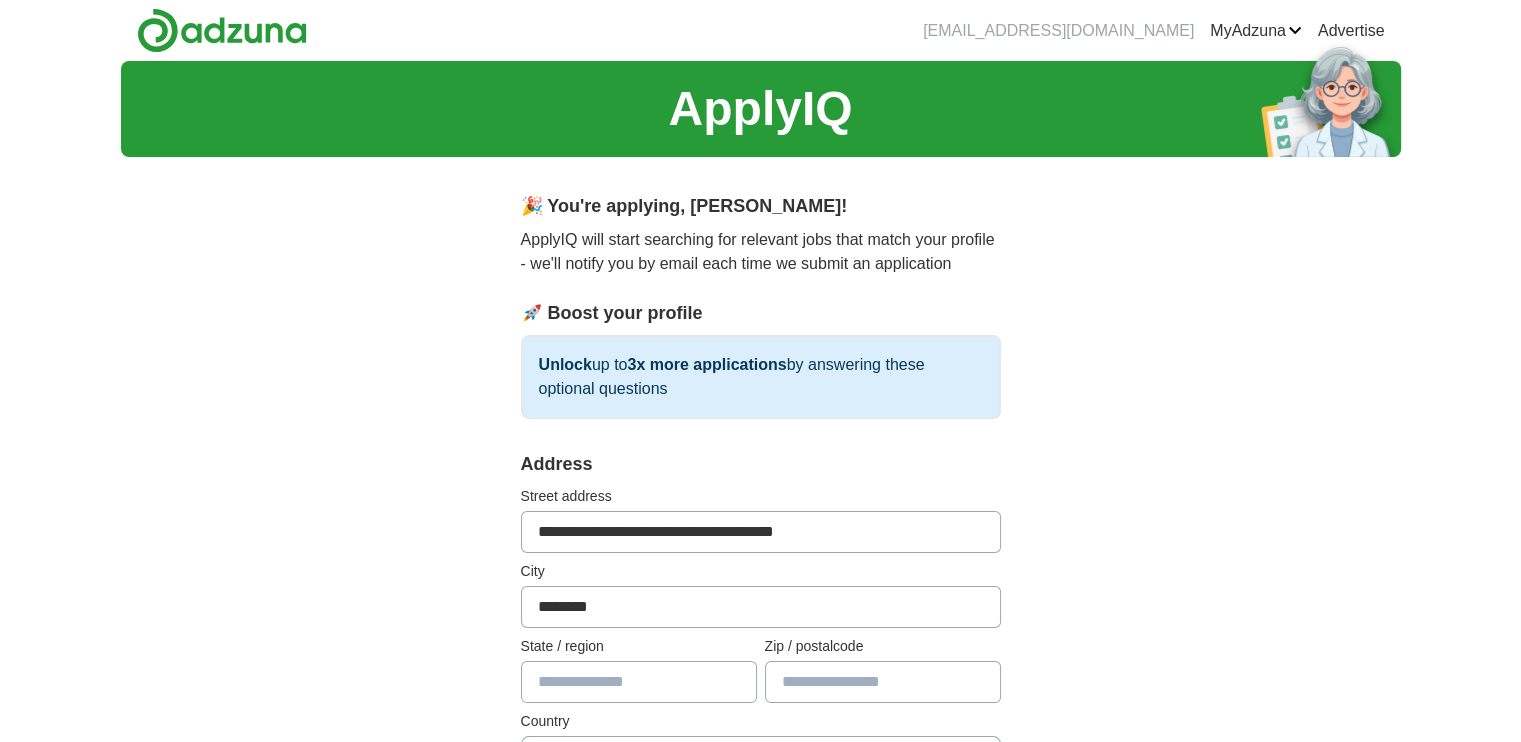 type on "**" 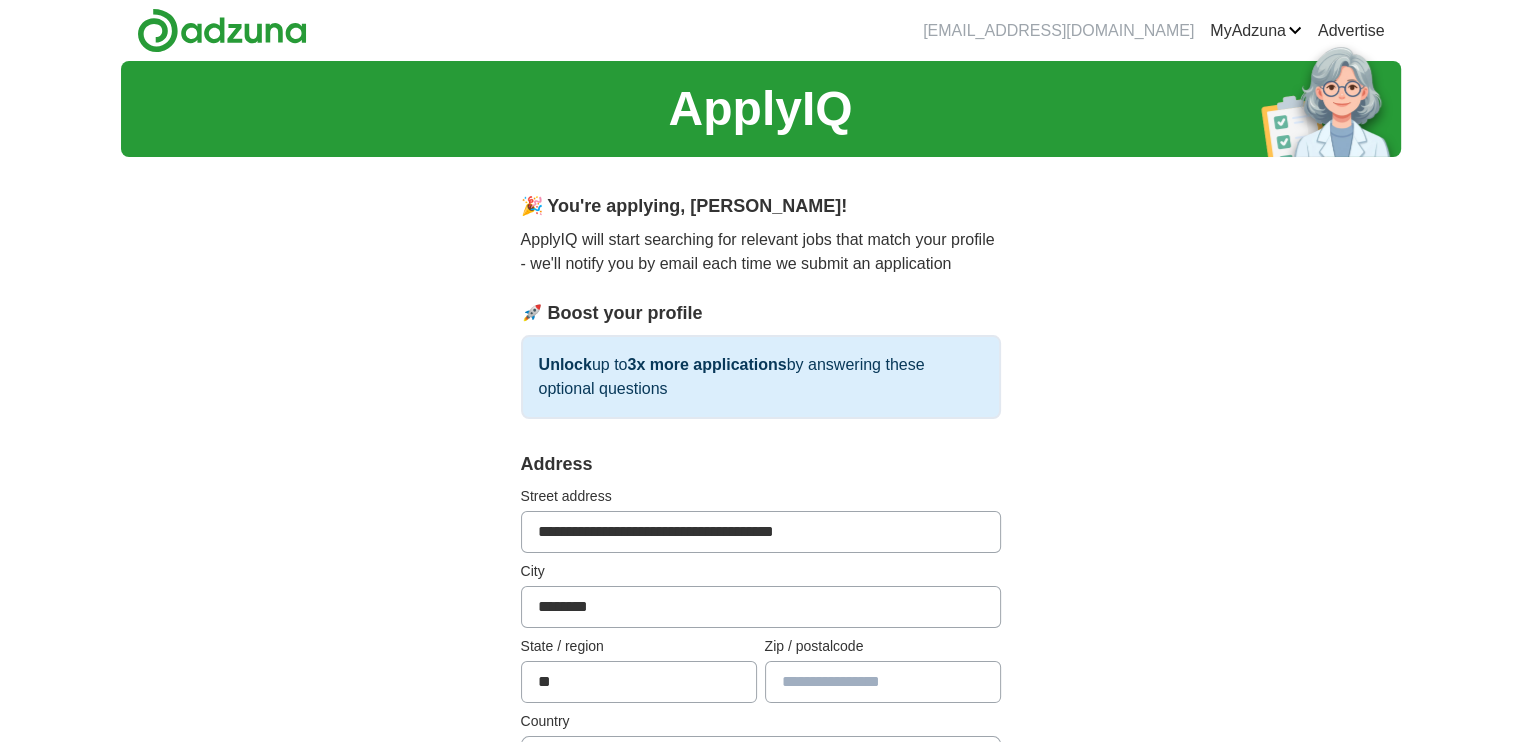 type on "*****" 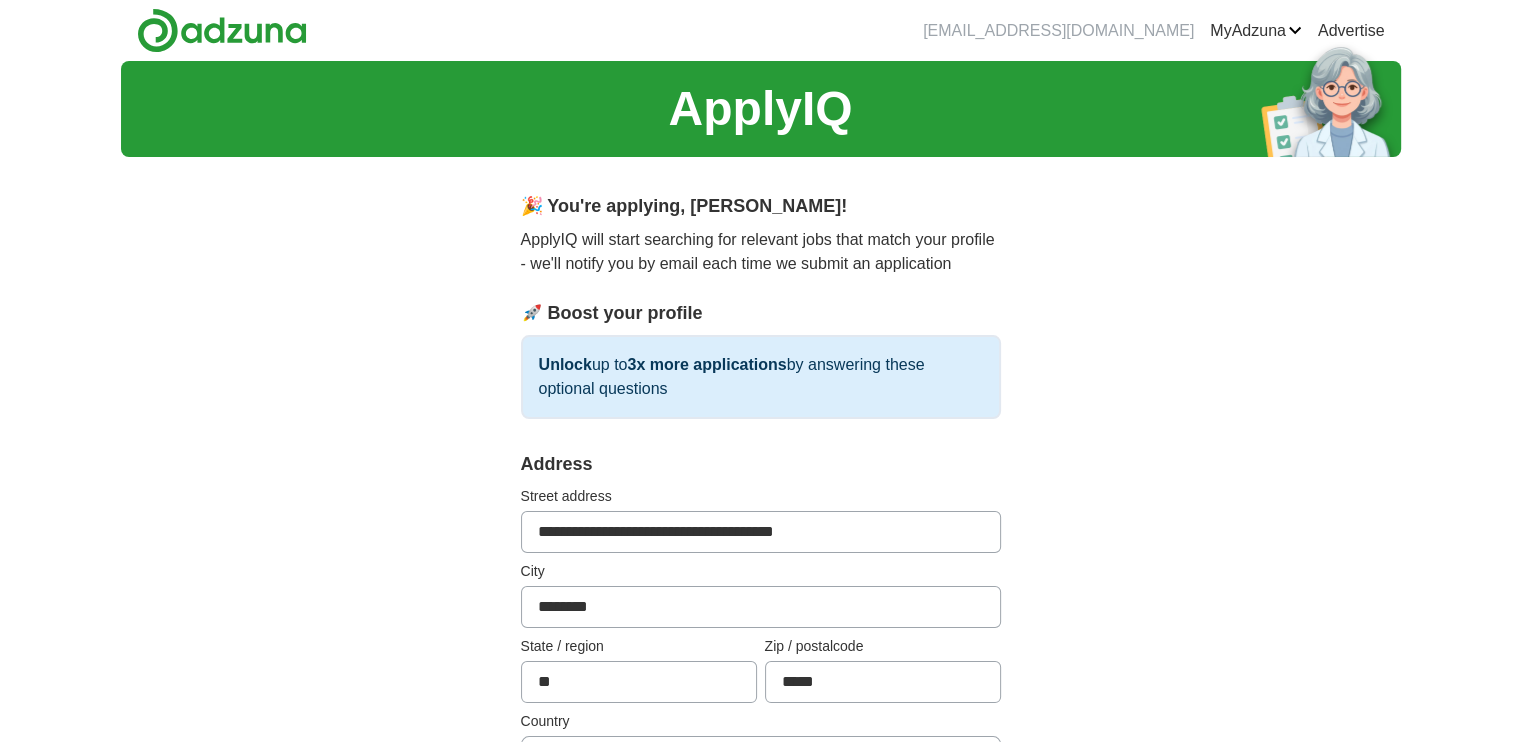 drag, startPoint x: 744, startPoint y: 533, endPoint x: 908, endPoint y: 546, distance: 164.51443 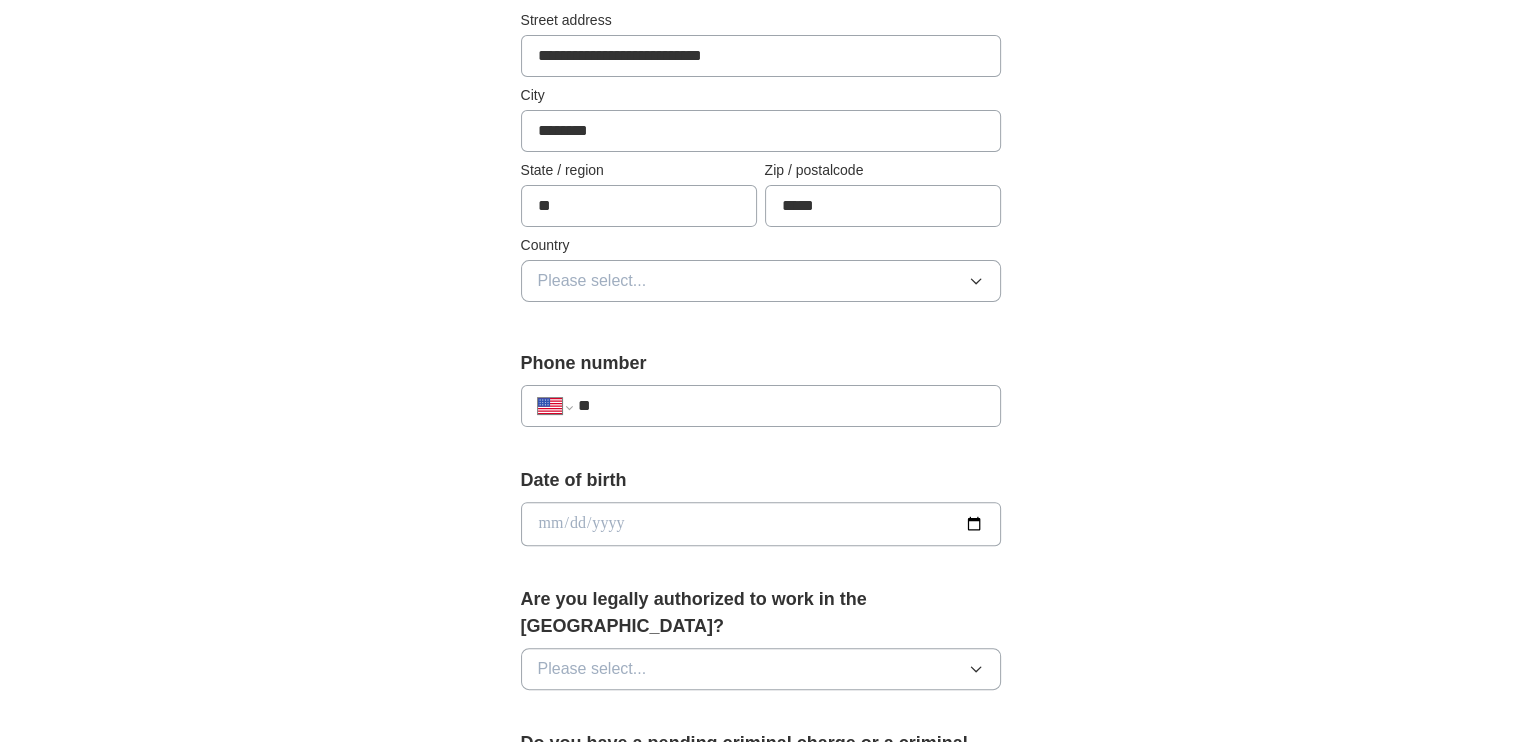 scroll, scrollTop: 487, scrollLeft: 0, axis: vertical 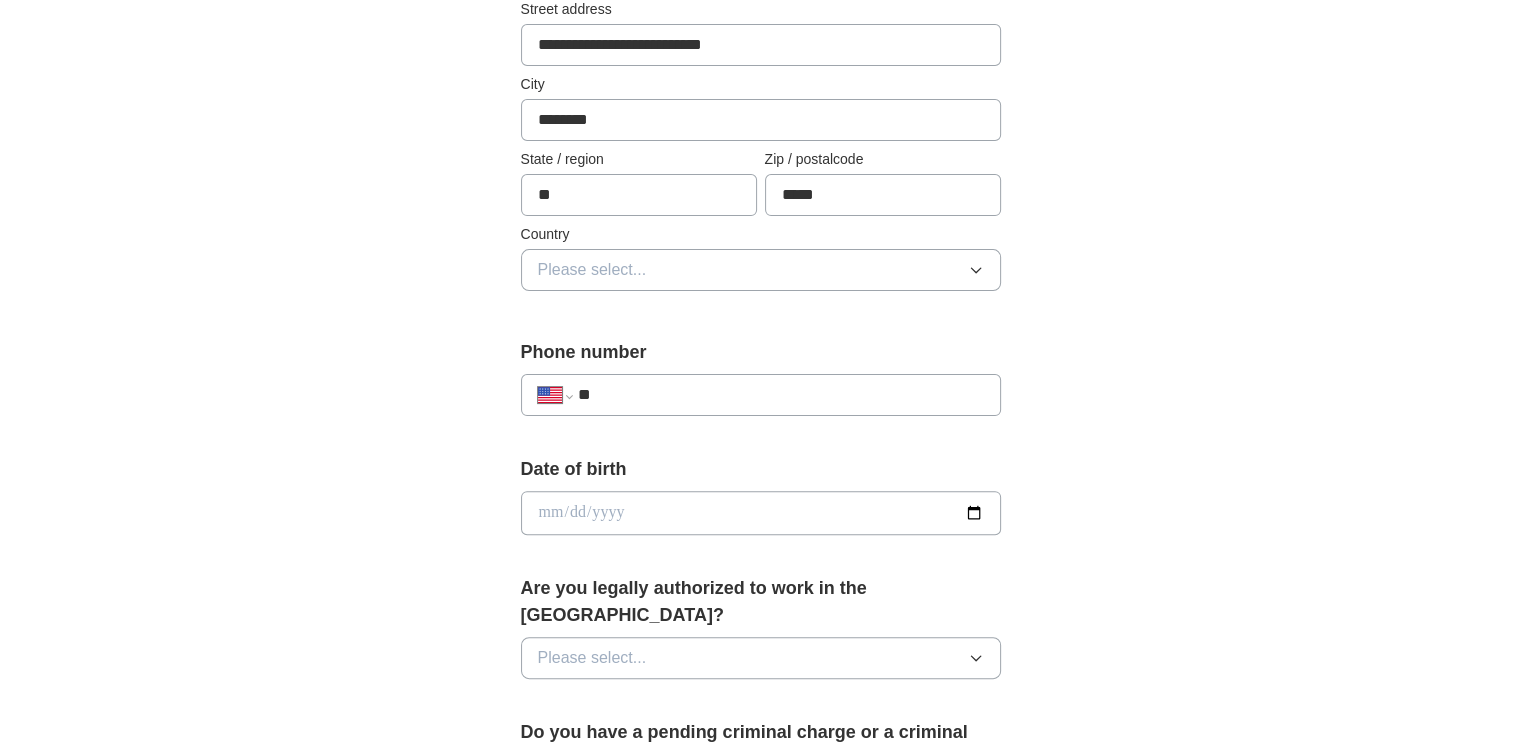 type on "**********" 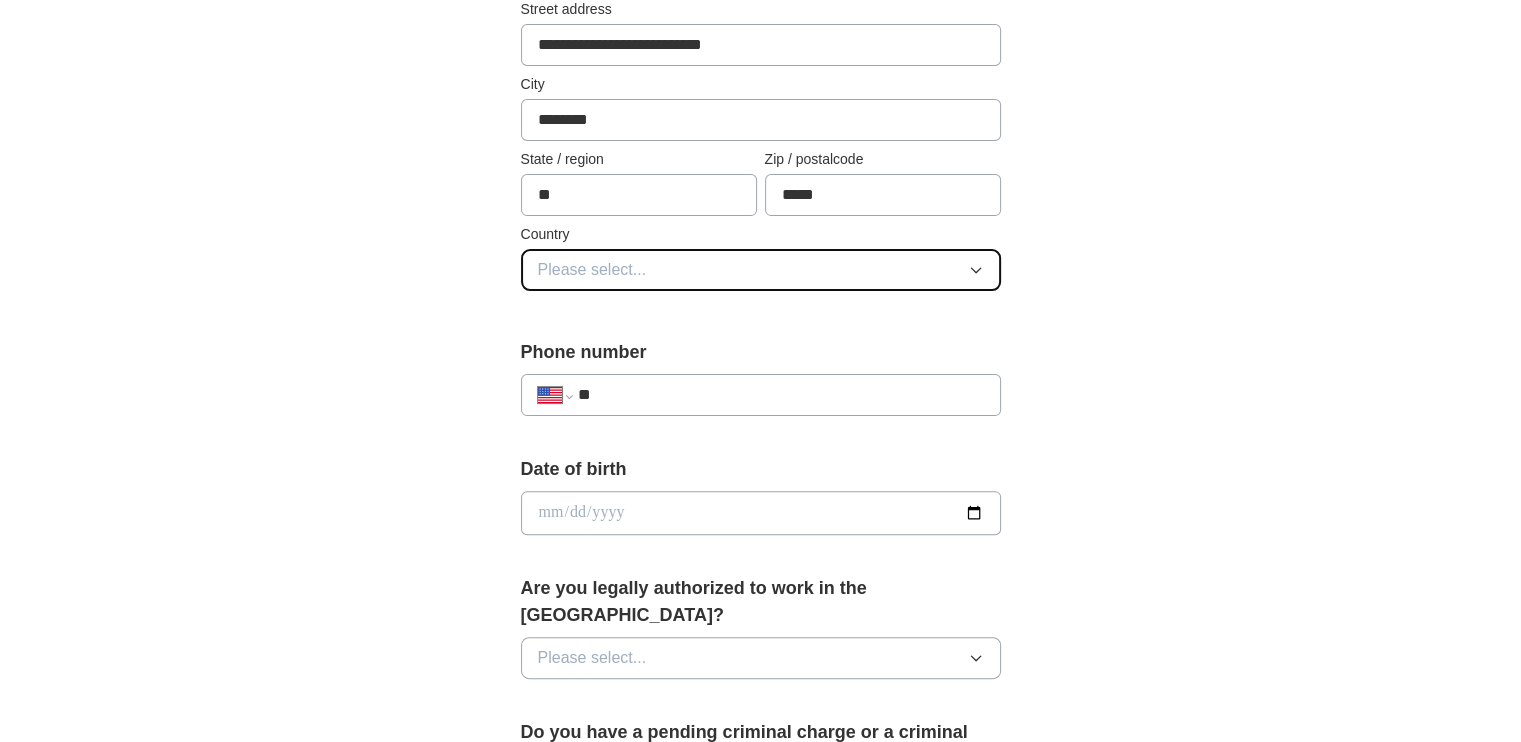 click on "Please select..." at bounding box center (761, 270) 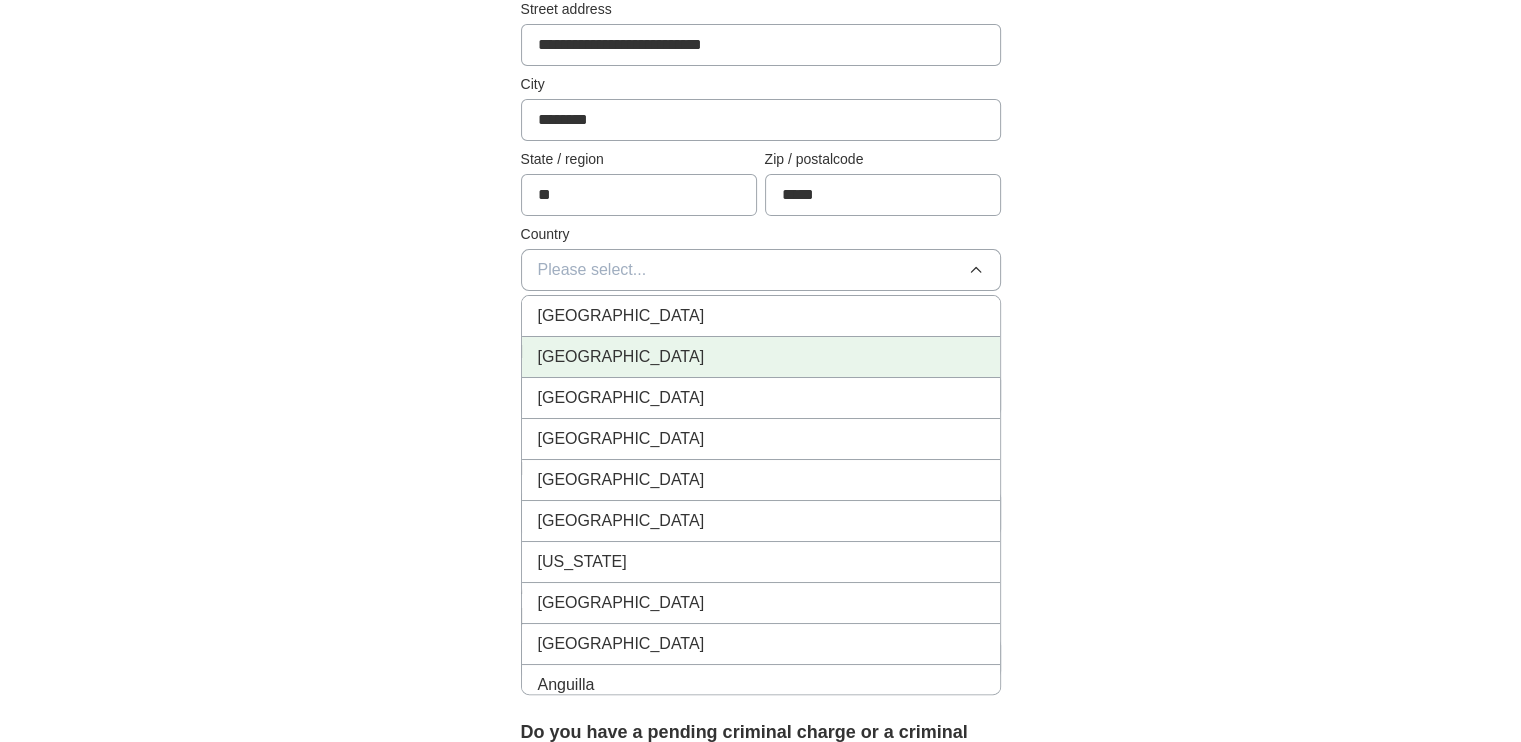 click on "[GEOGRAPHIC_DATA]" at bounding box center (761, 357) 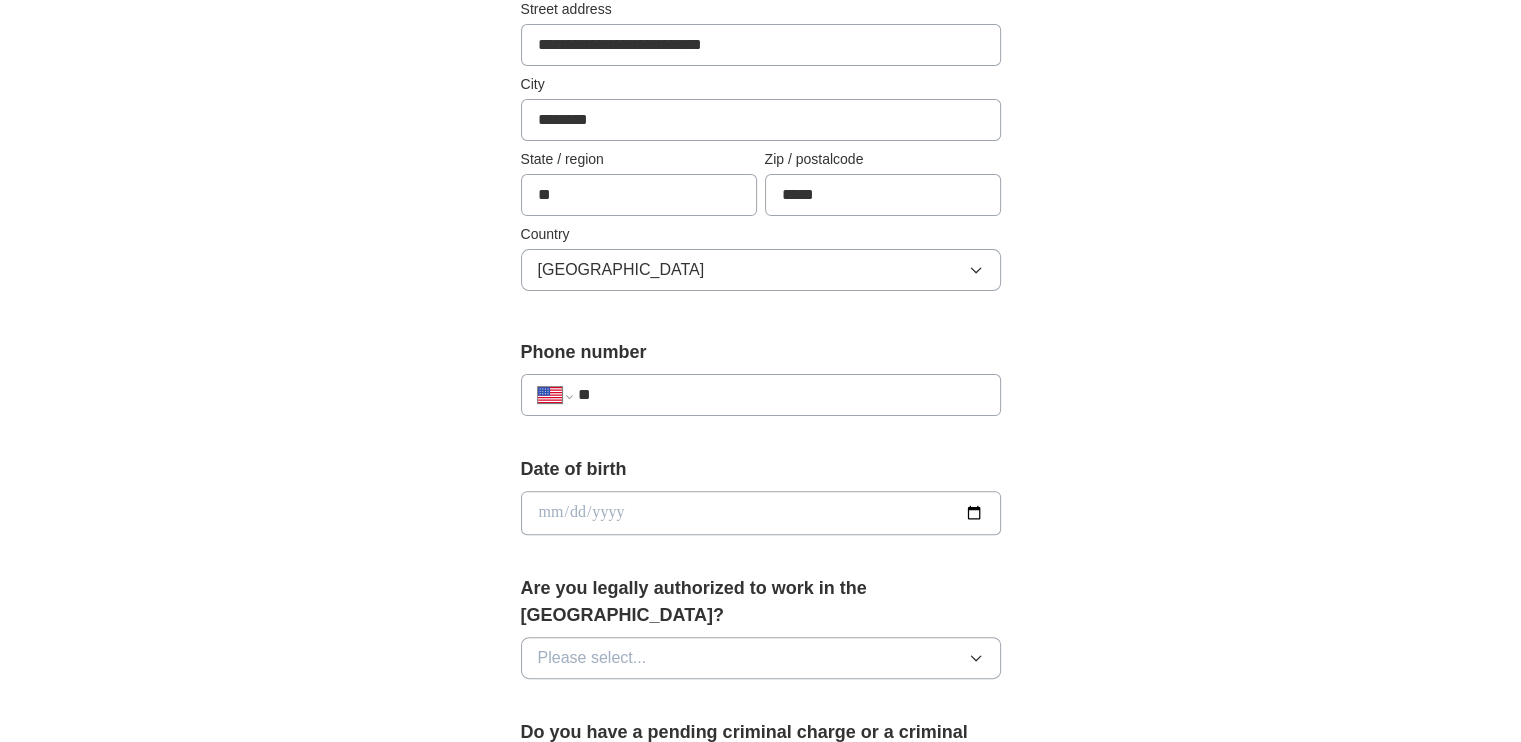click on "**********" at bounding box center (761, 482) 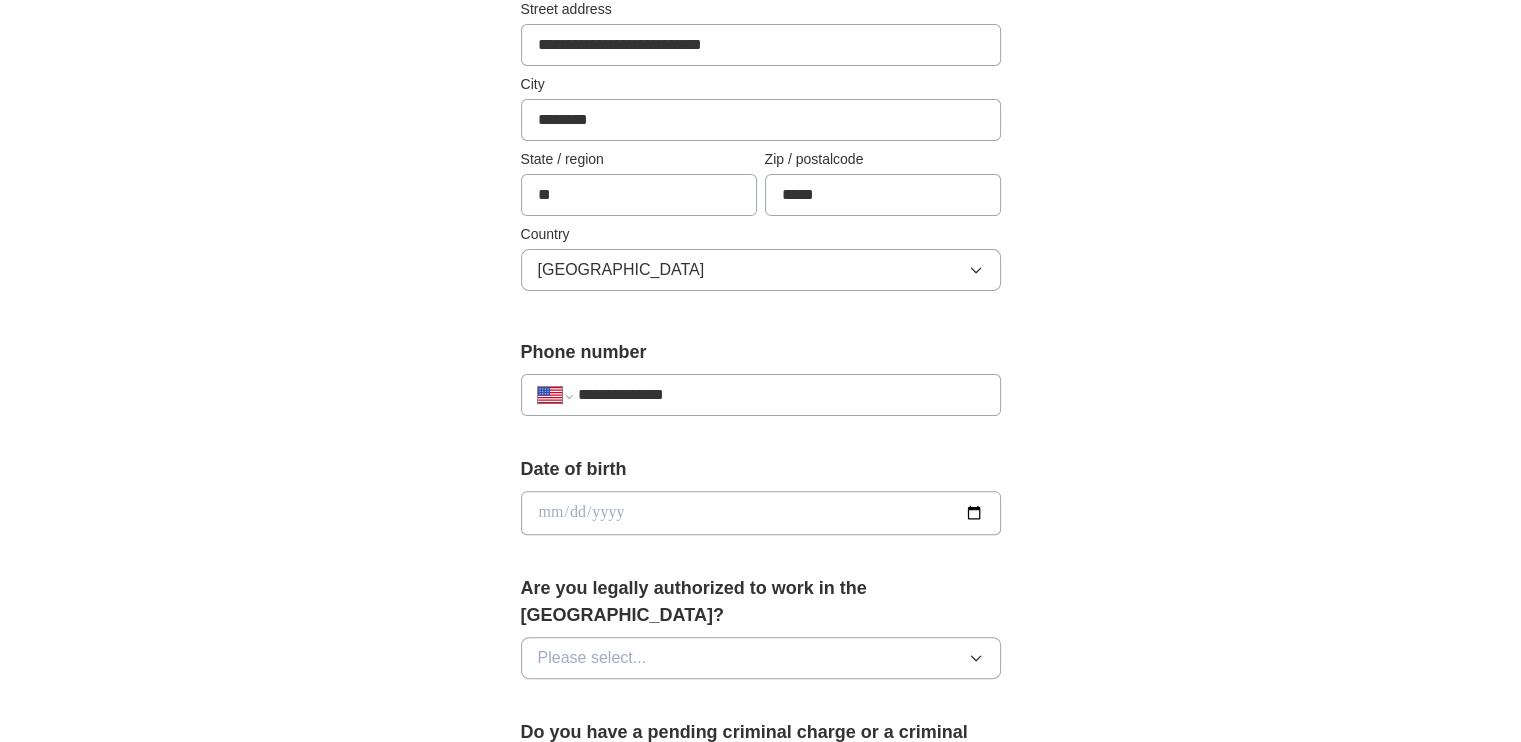 select on "**" 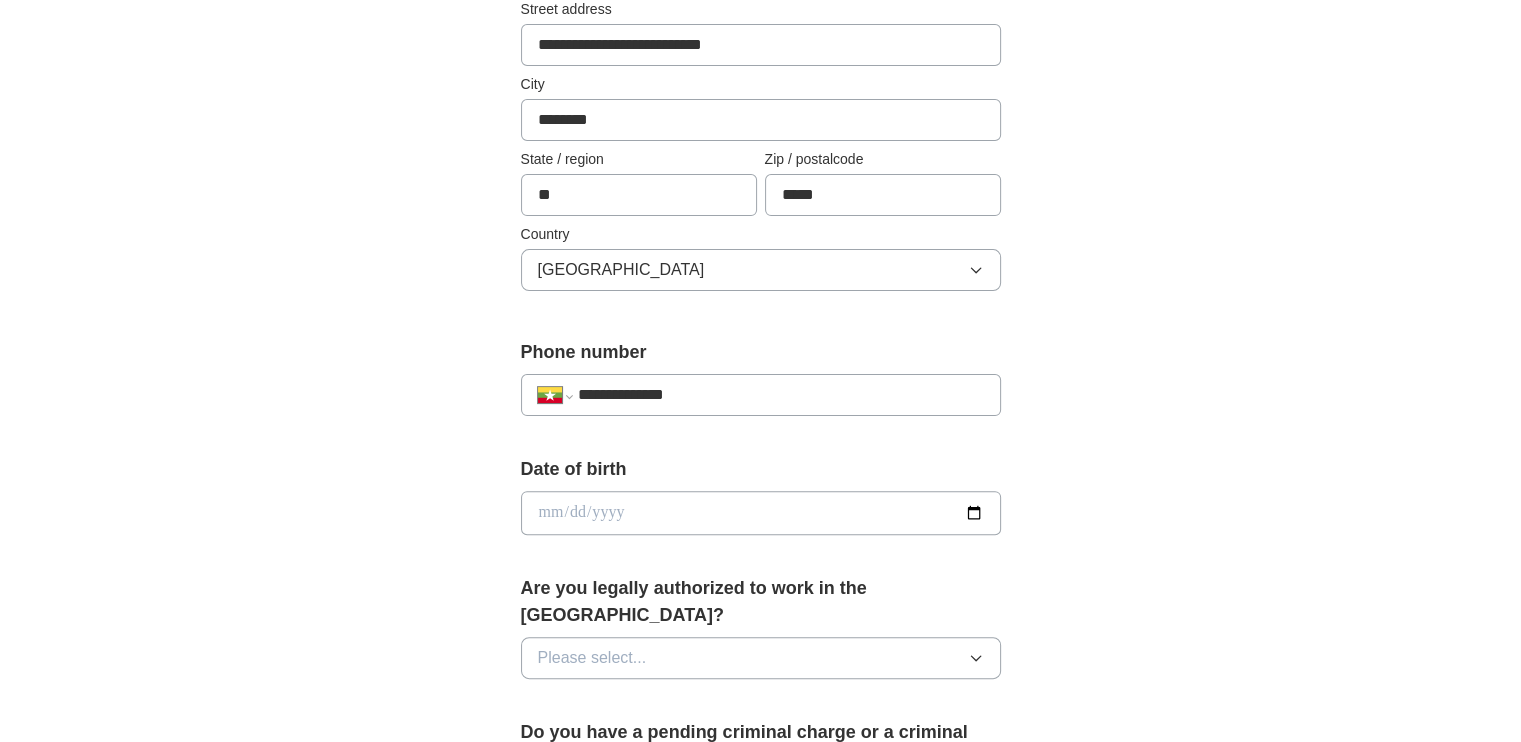 drag, startPoint x: 719, startPoint y: 390, endPoint x: 586, endPoint y: 395, distance: 133.09395 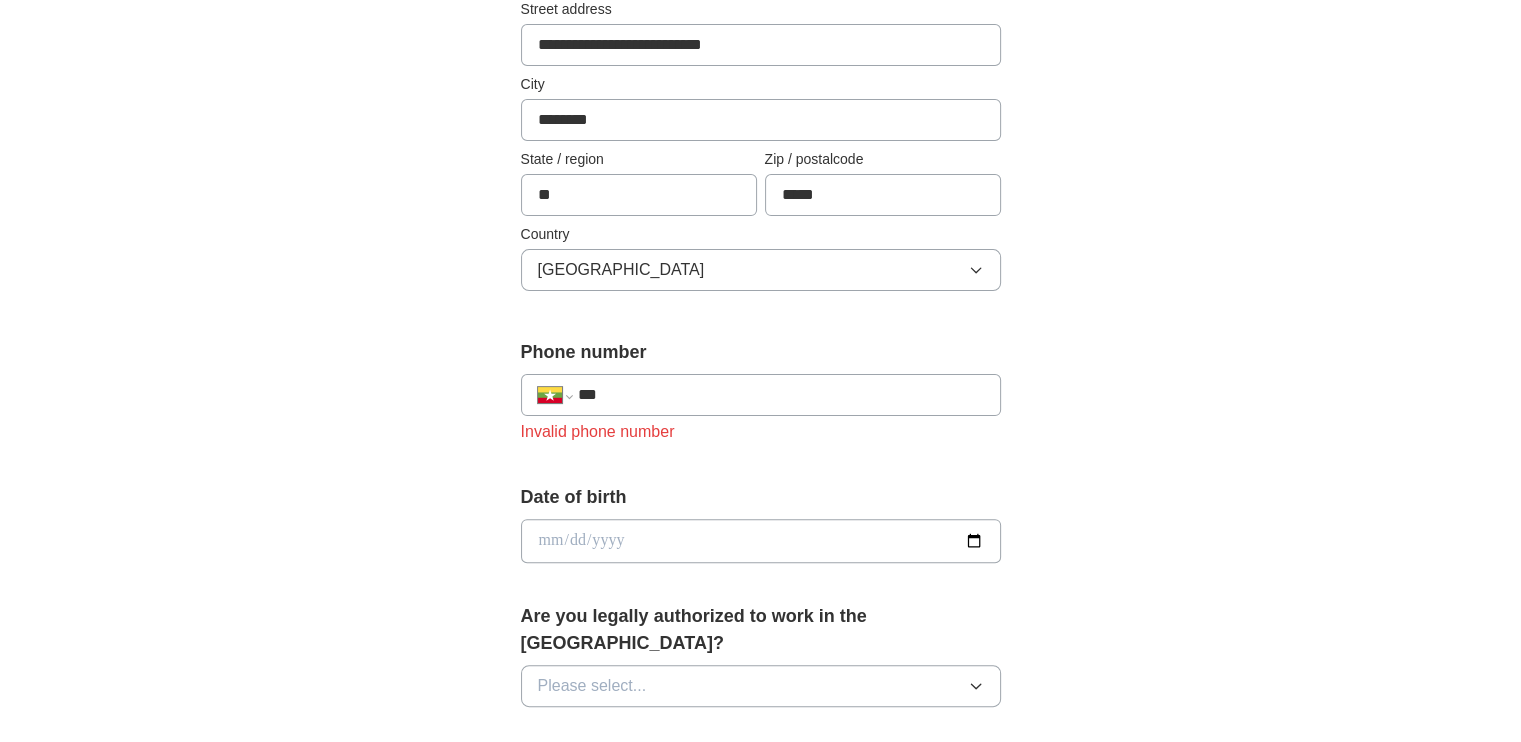type on "**" 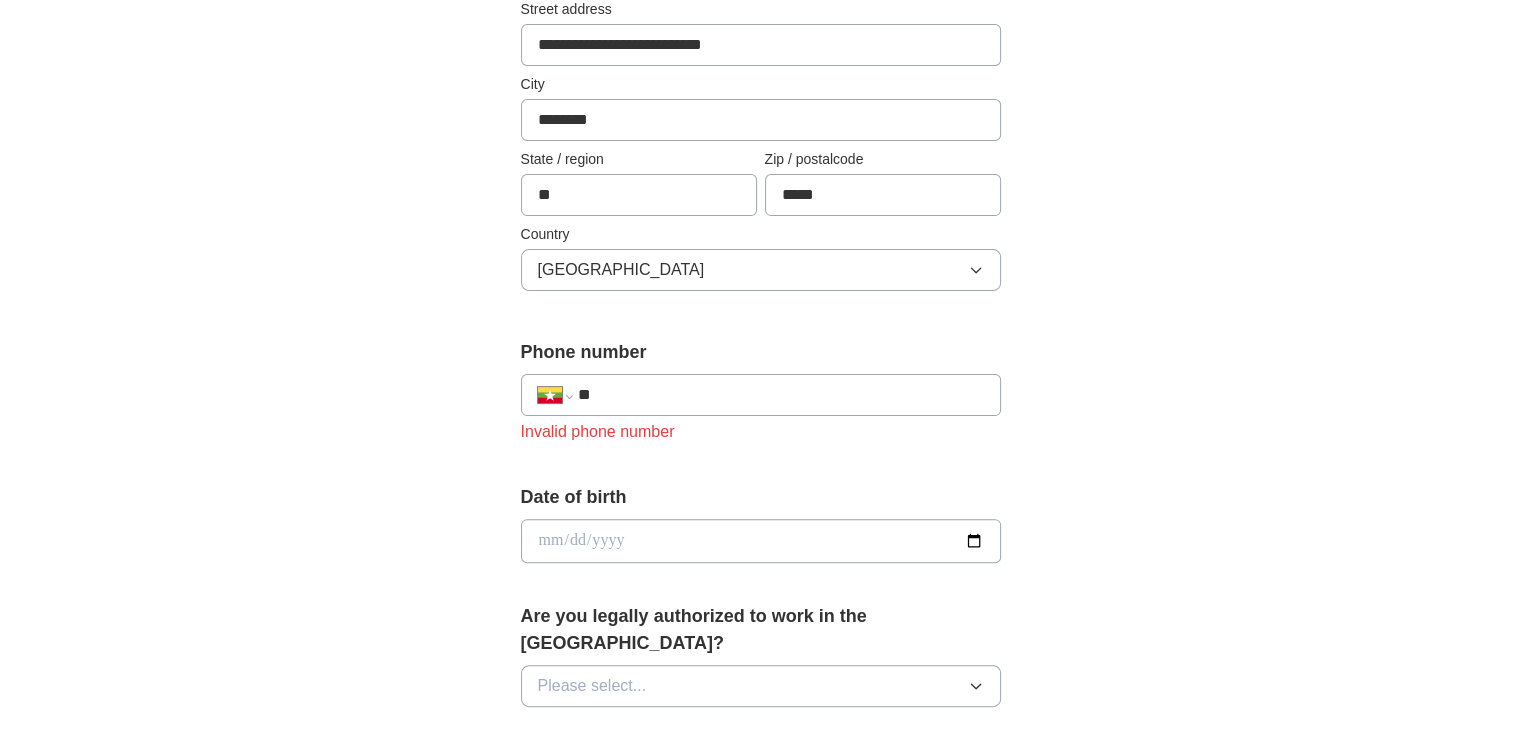select on "**" 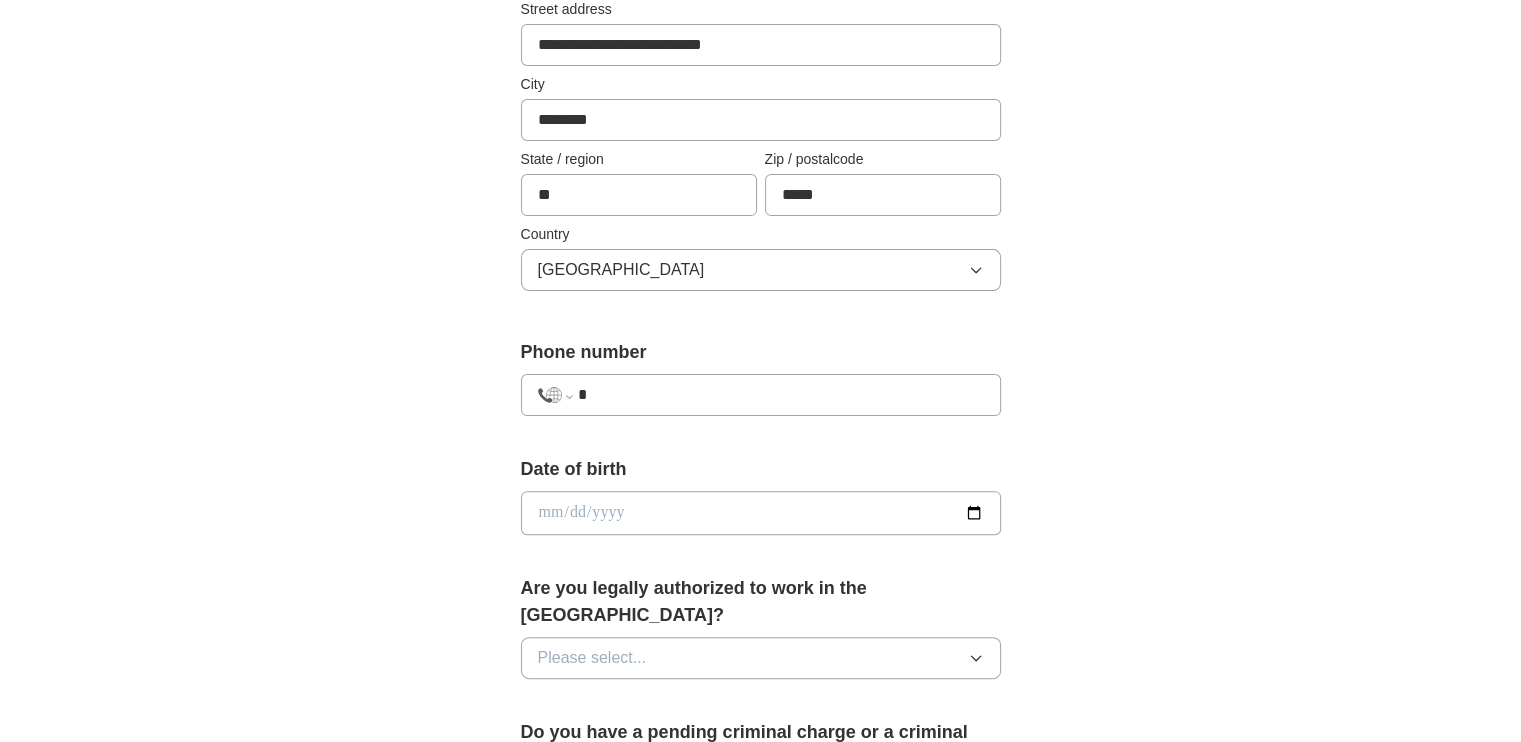 type on "**" 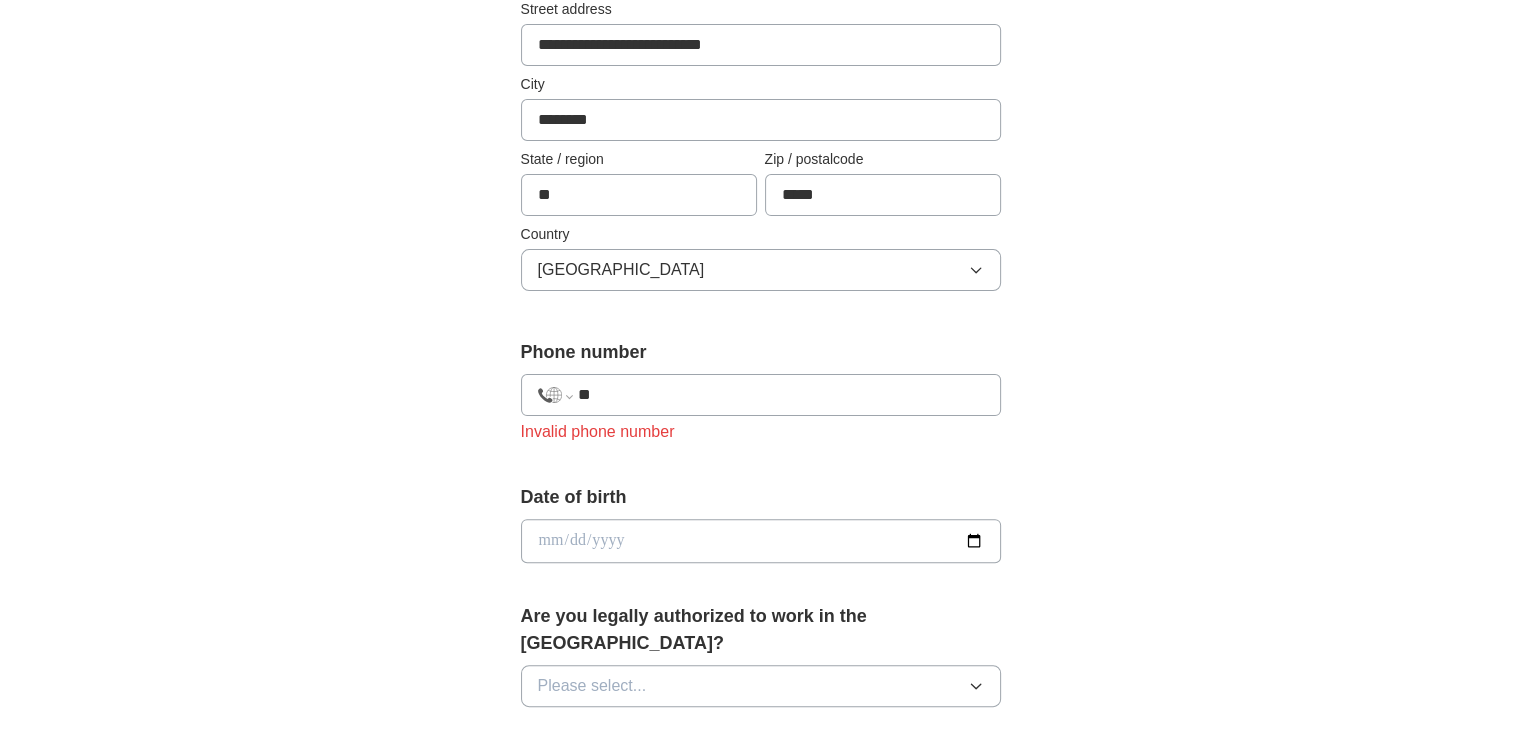 select on "**" 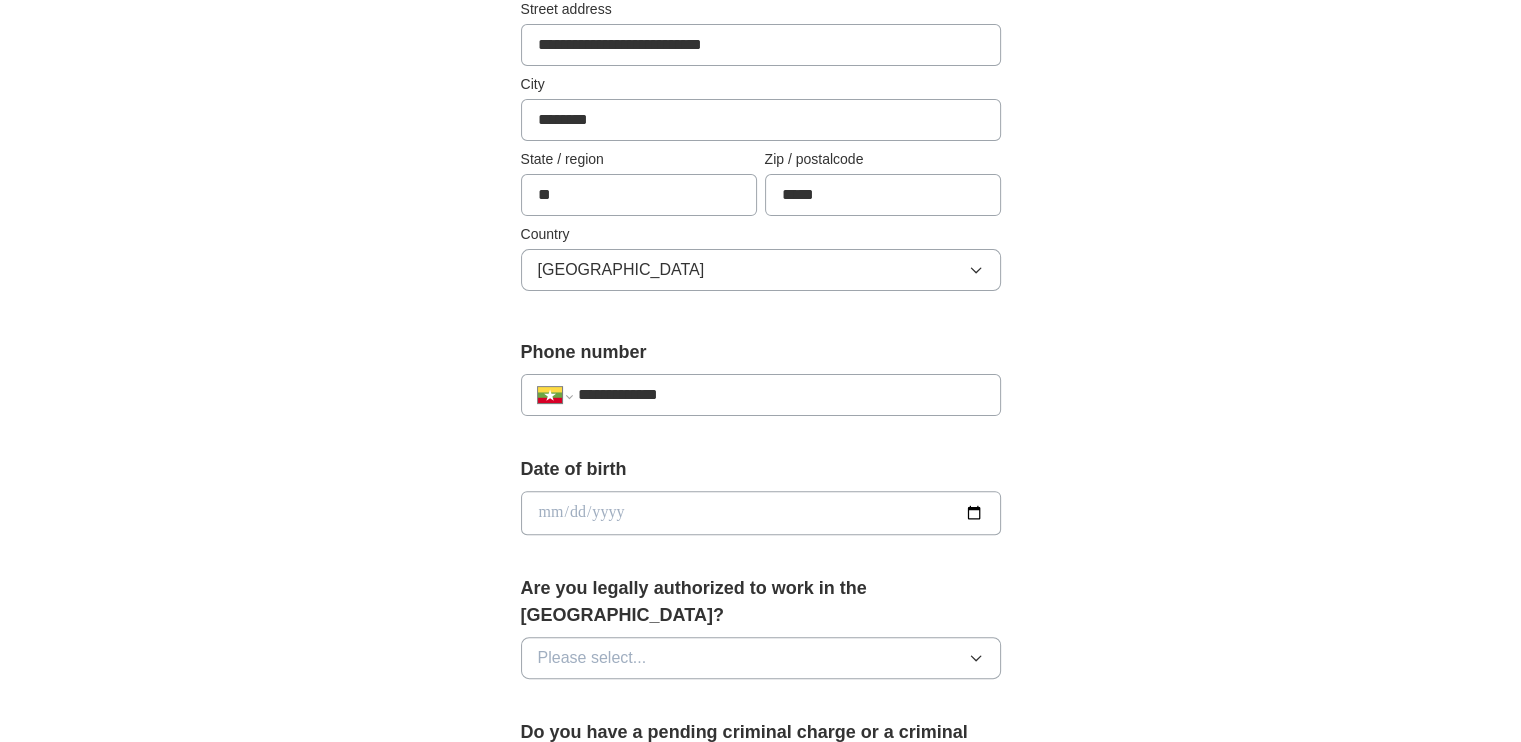 type on "**********" 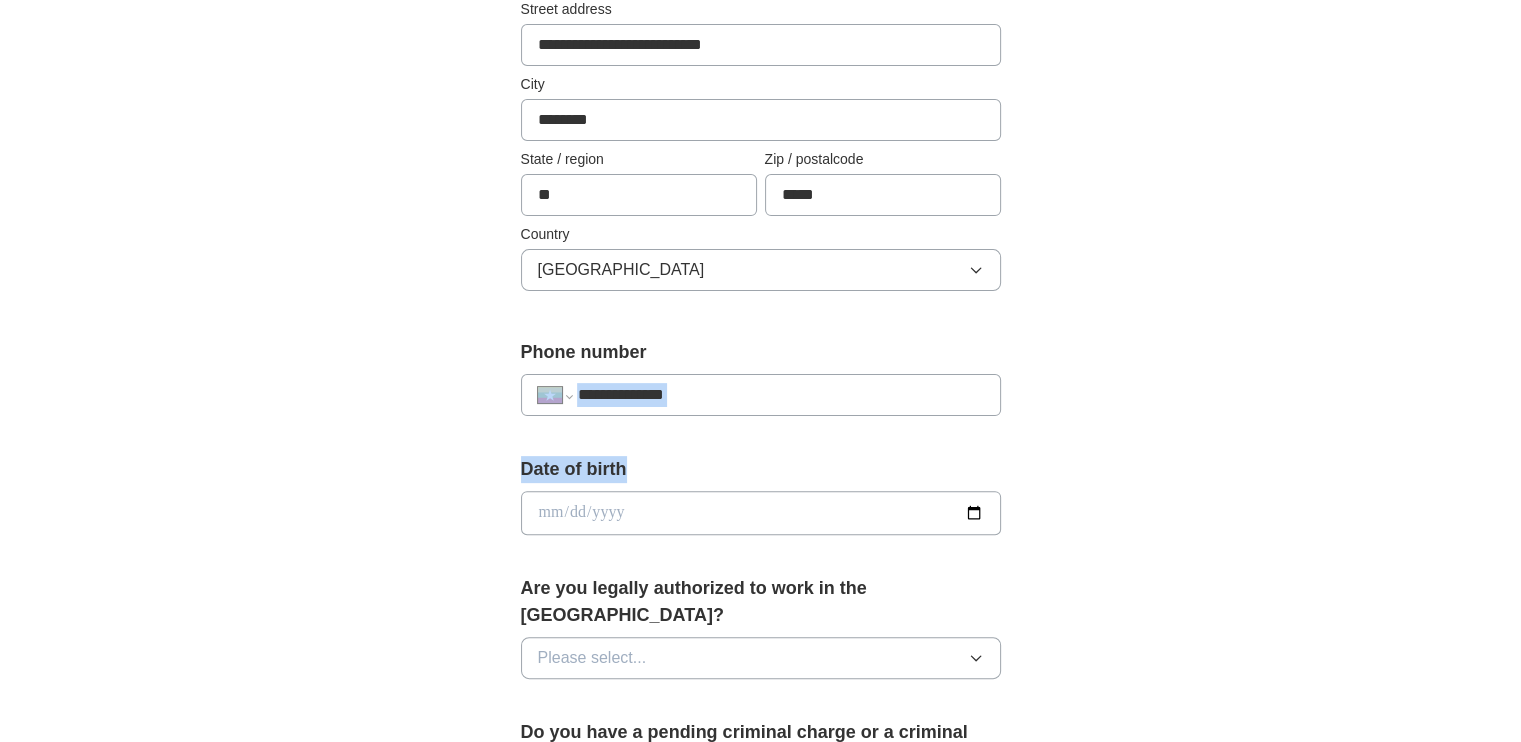 click on "**********" at bounding box center (761, 667) 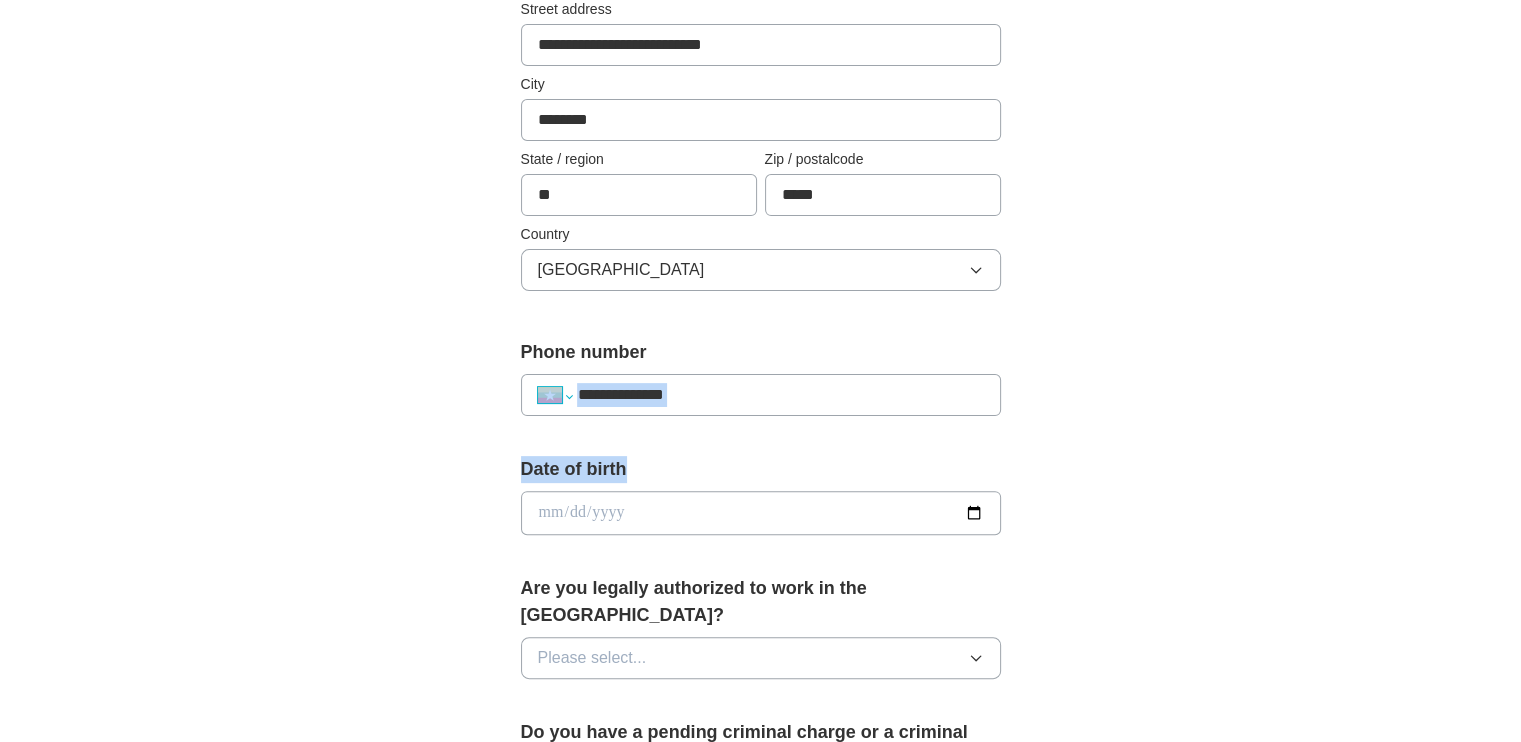 click on "**********" at bounding box center (555, 395) 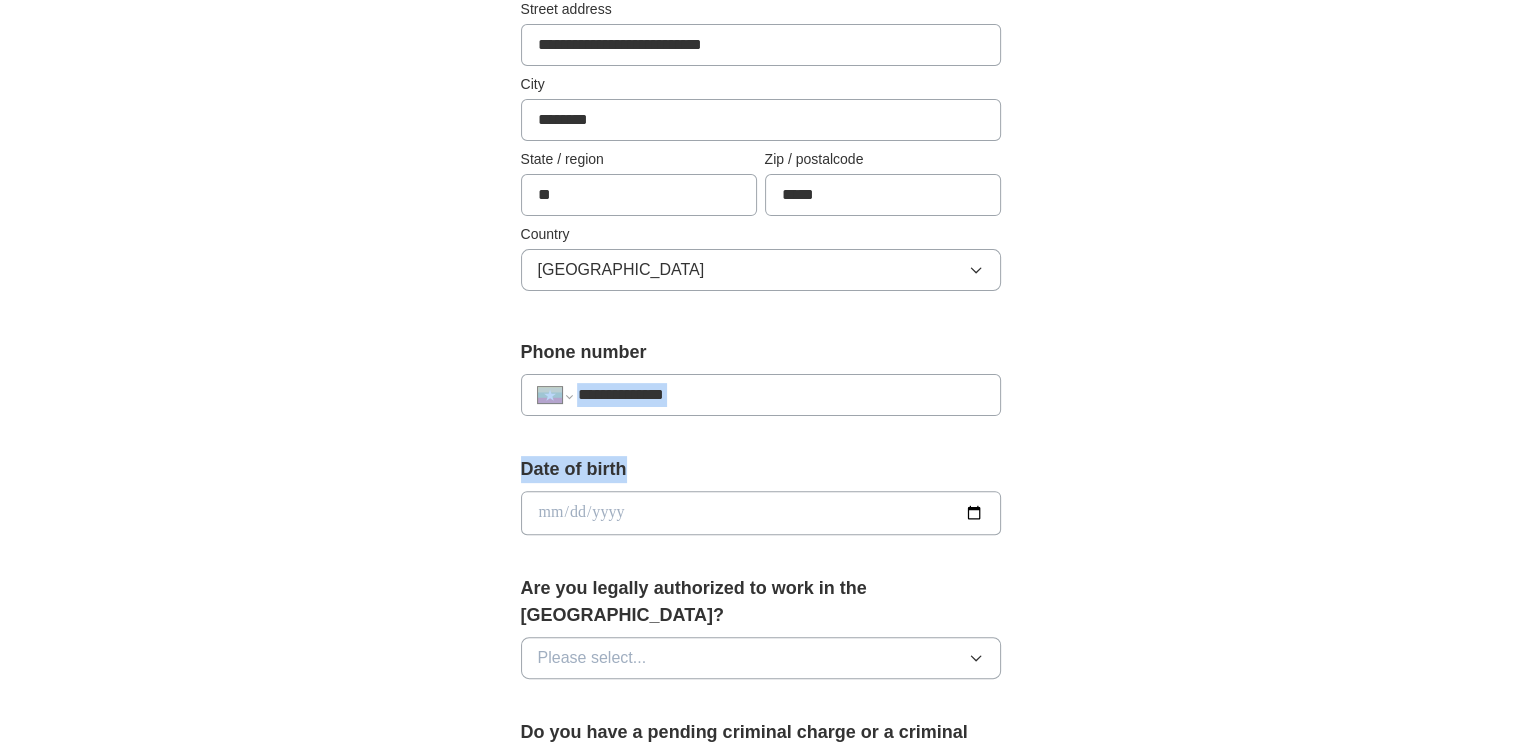 click on "**********" at bounding box center [555, 395] 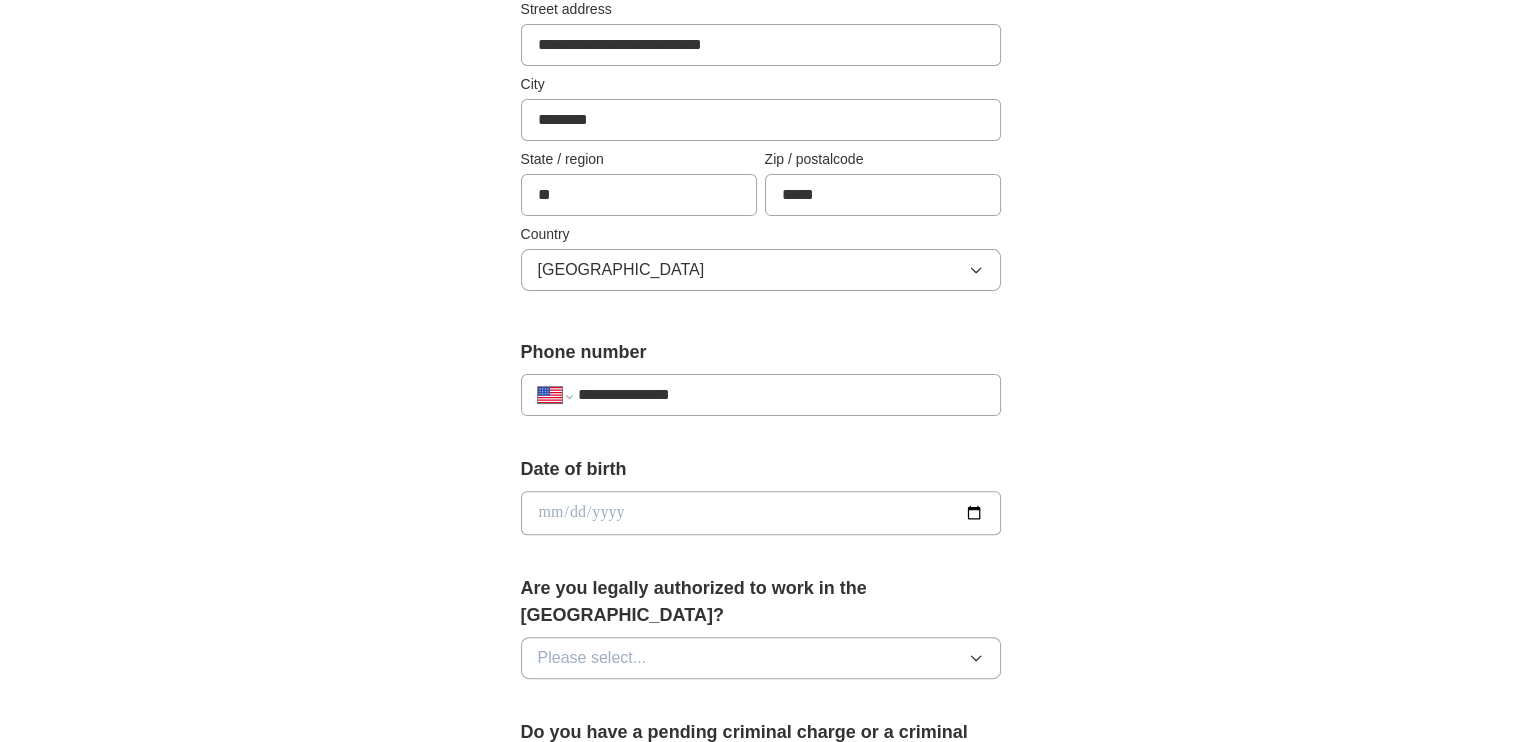 type on "**********" 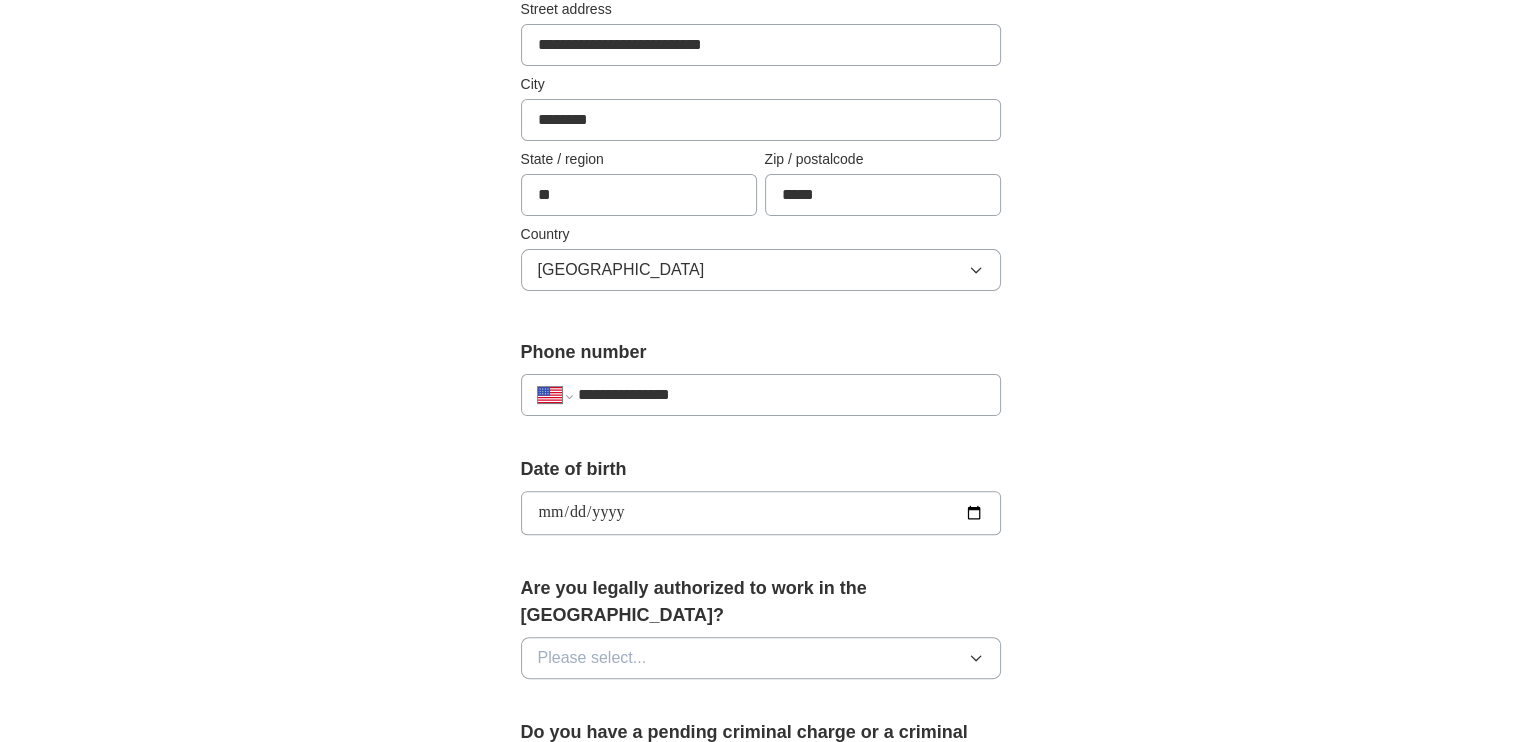 type on "**********" 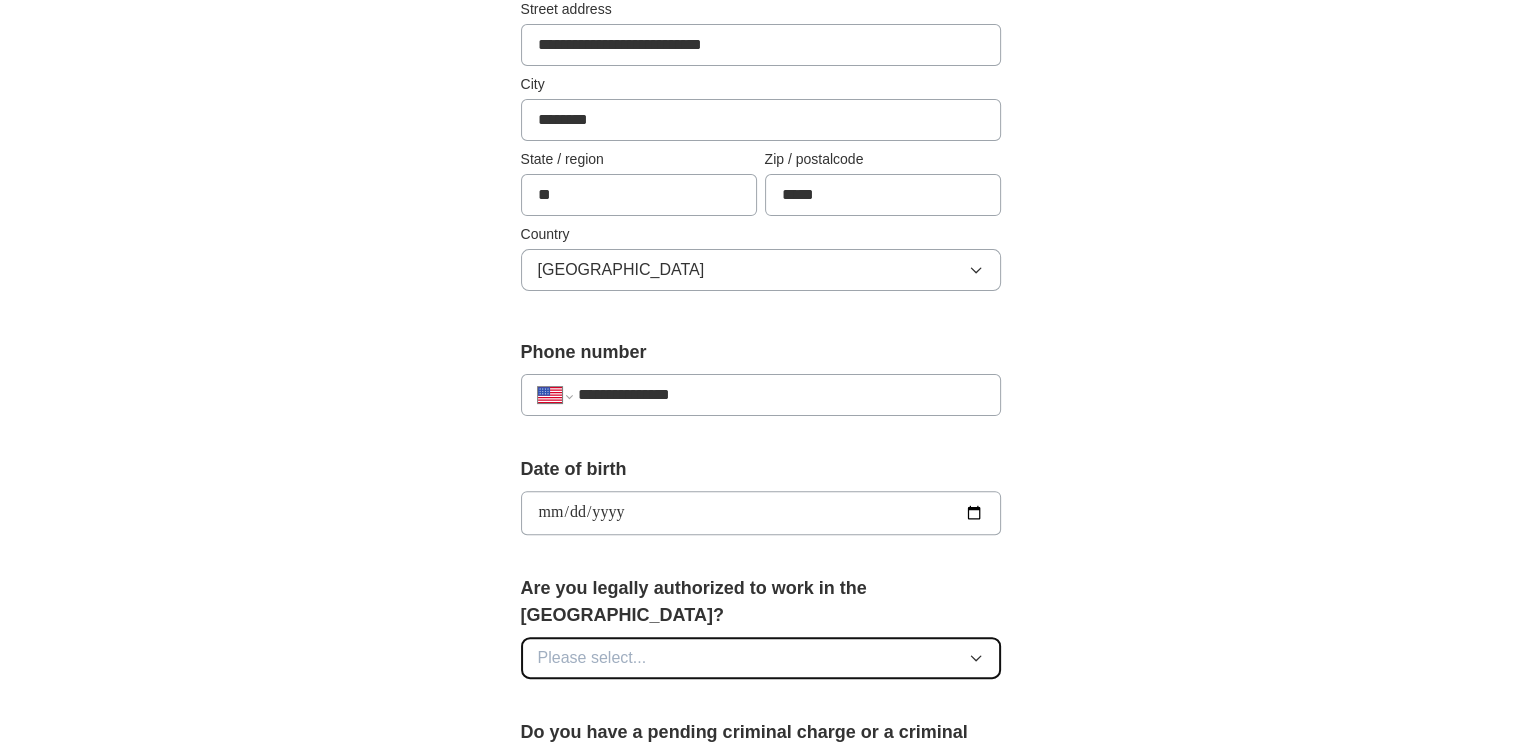 click on "Please select..." at bounding box center (761, 658) 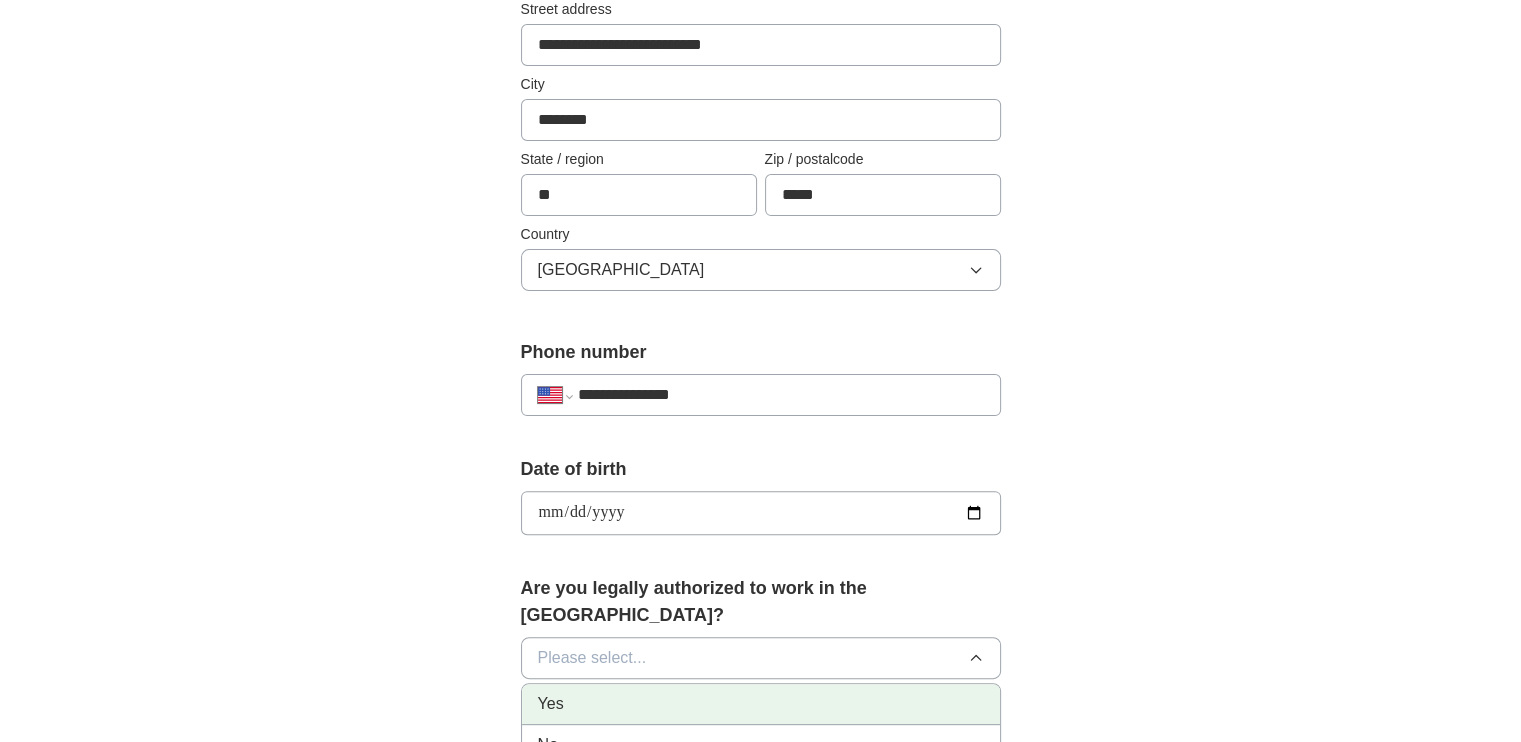 click on "Yes" at bounding box center (761, 704) 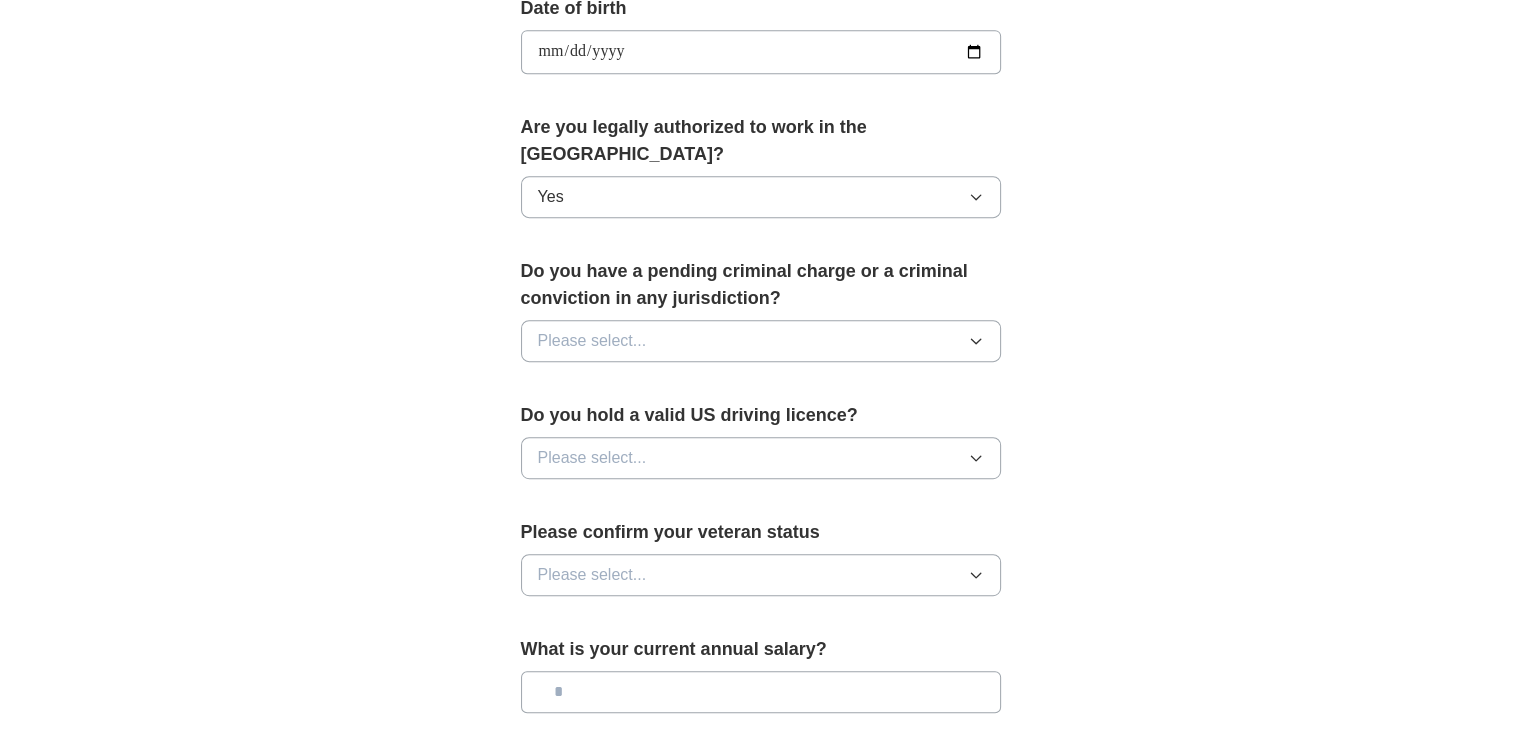 scroll, scrollTop: 951, scrollLeft: 0, axis: vertical 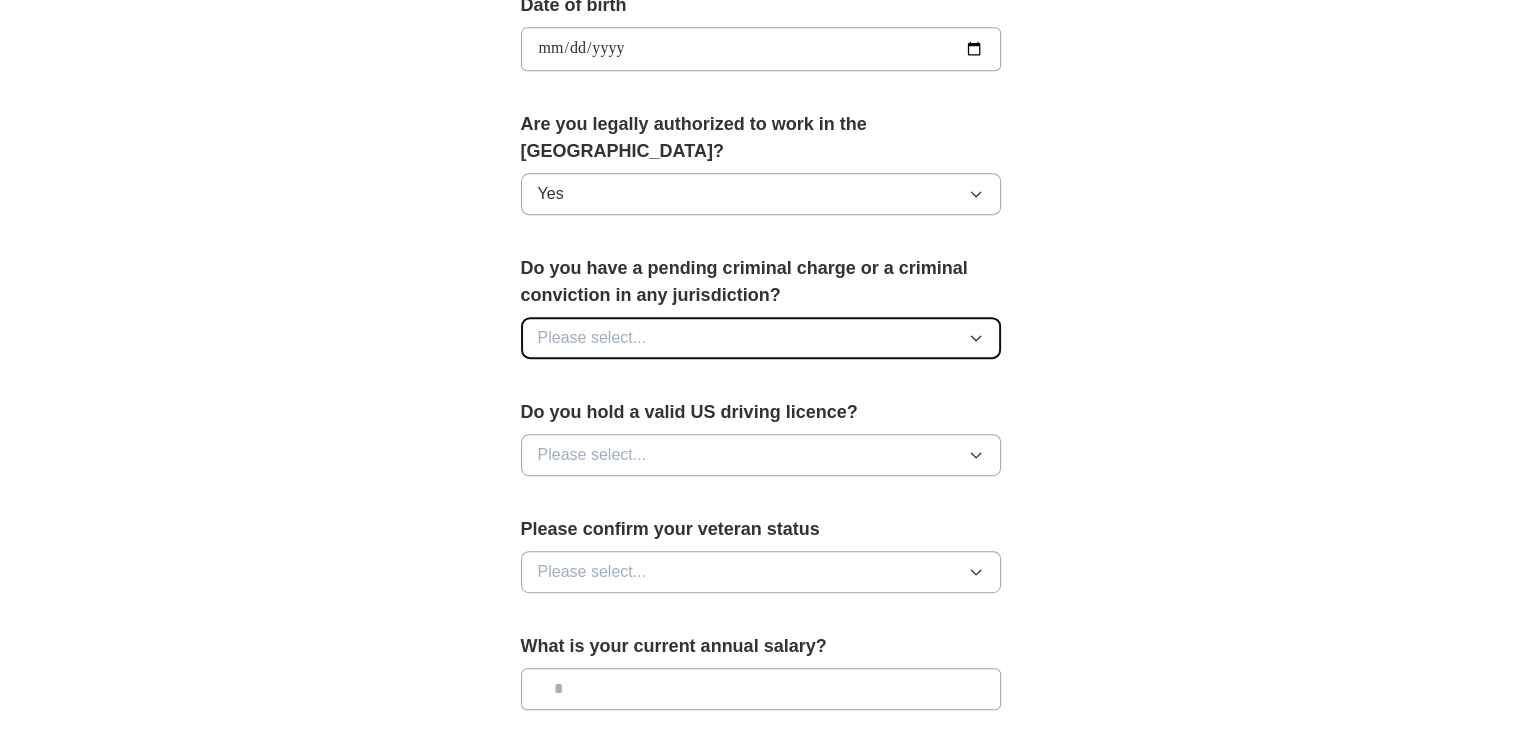 click on "Please select..." at bounding box center (592, 338) 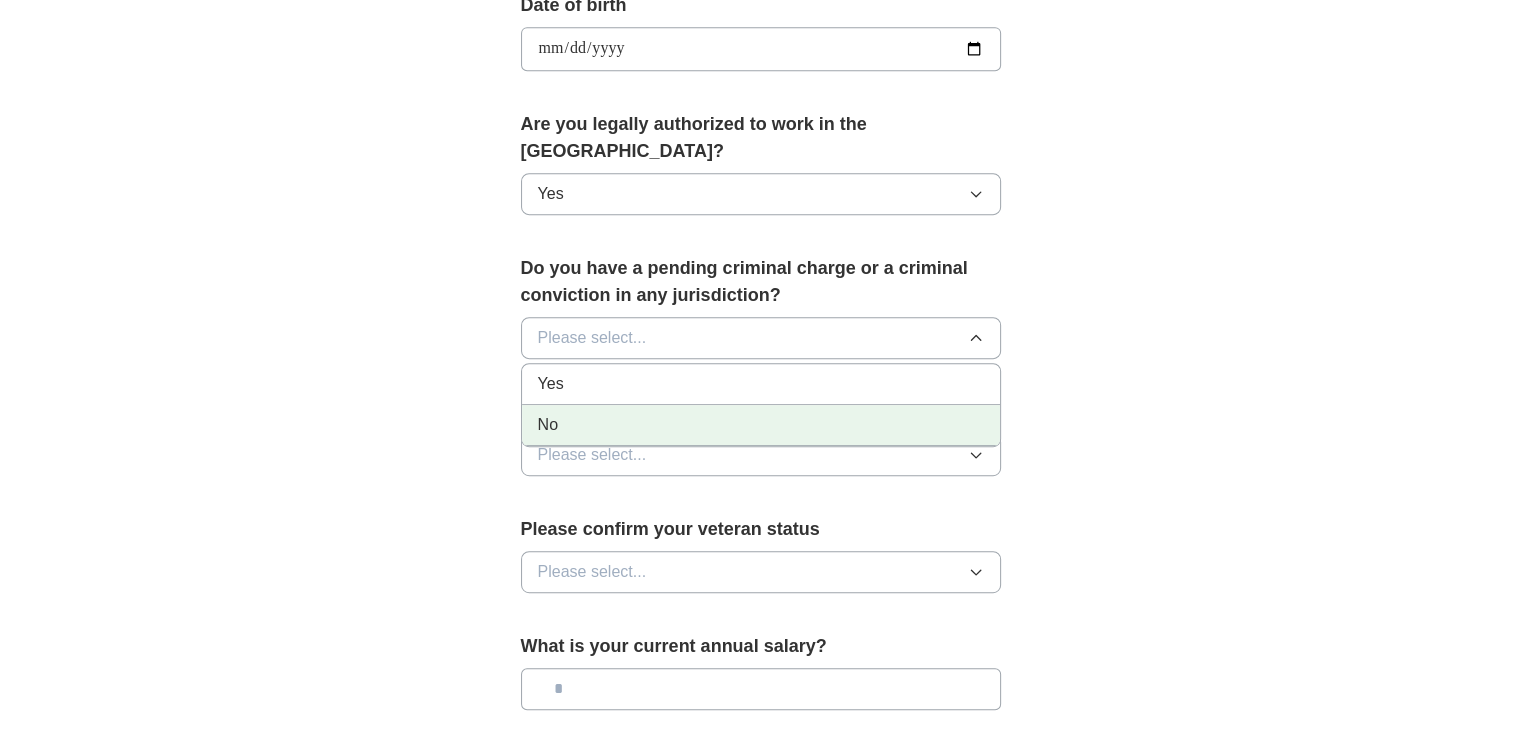 click on "No" at bounding box center (761, 425) 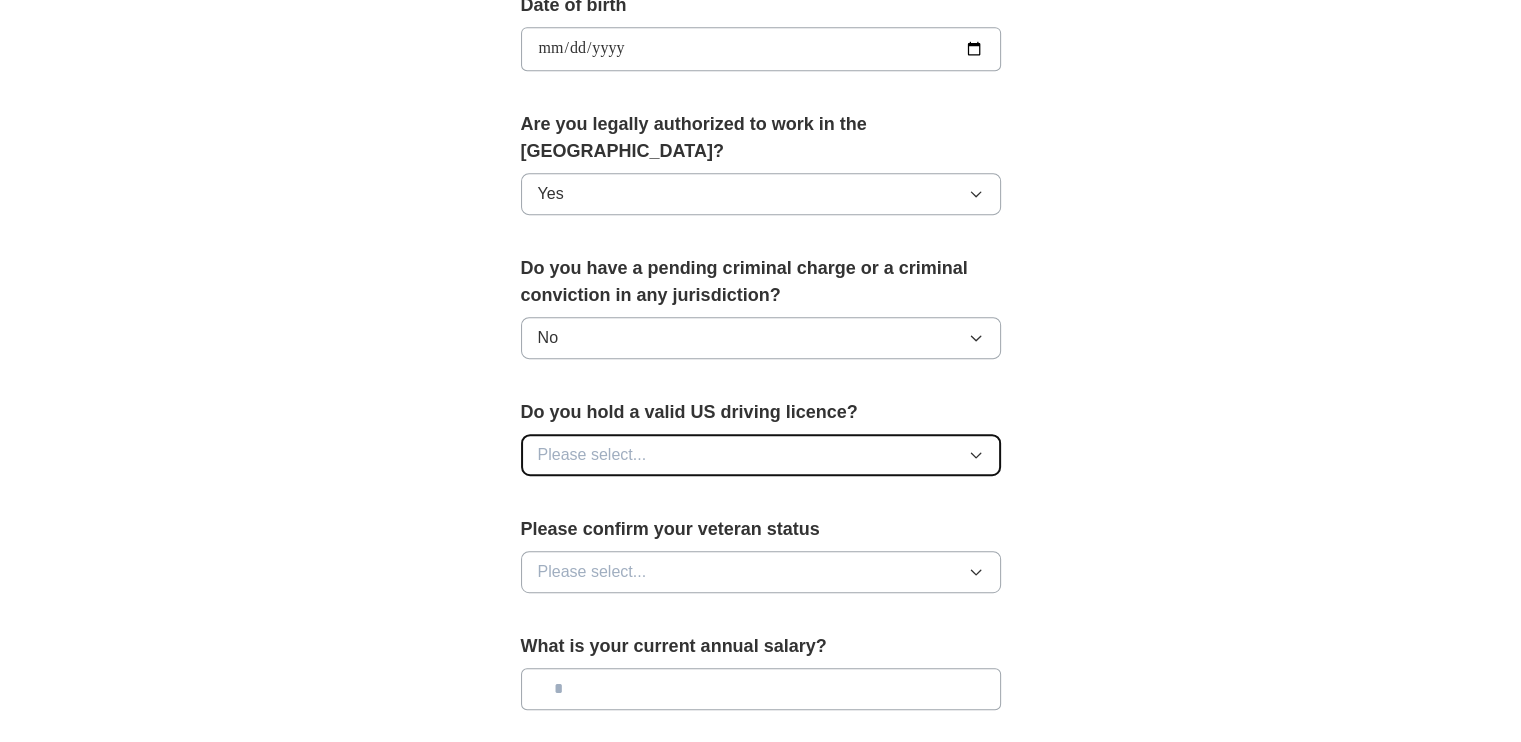click on "Please select..." at bounding box center [592, 455] 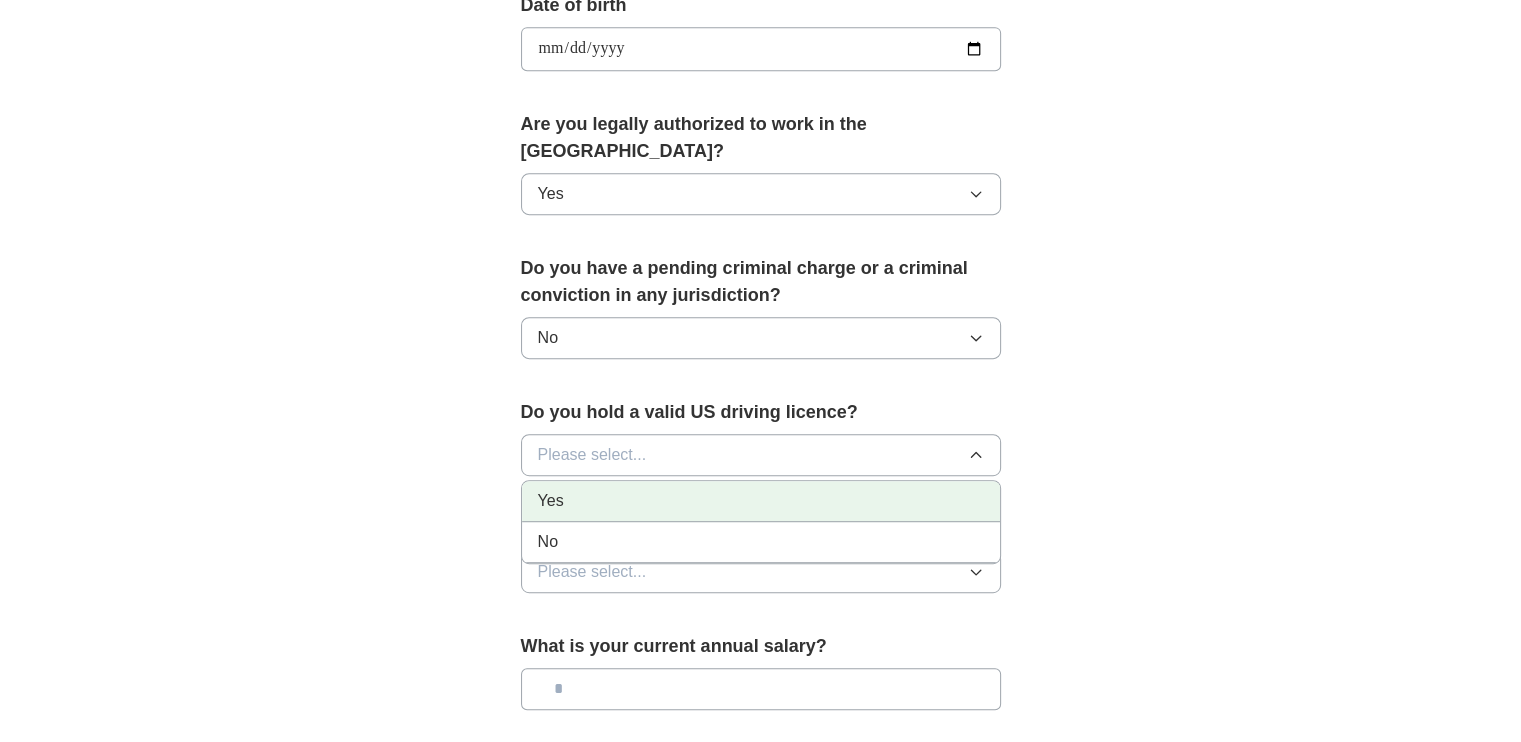 click on "Yes" at bounding box center [761, 501] 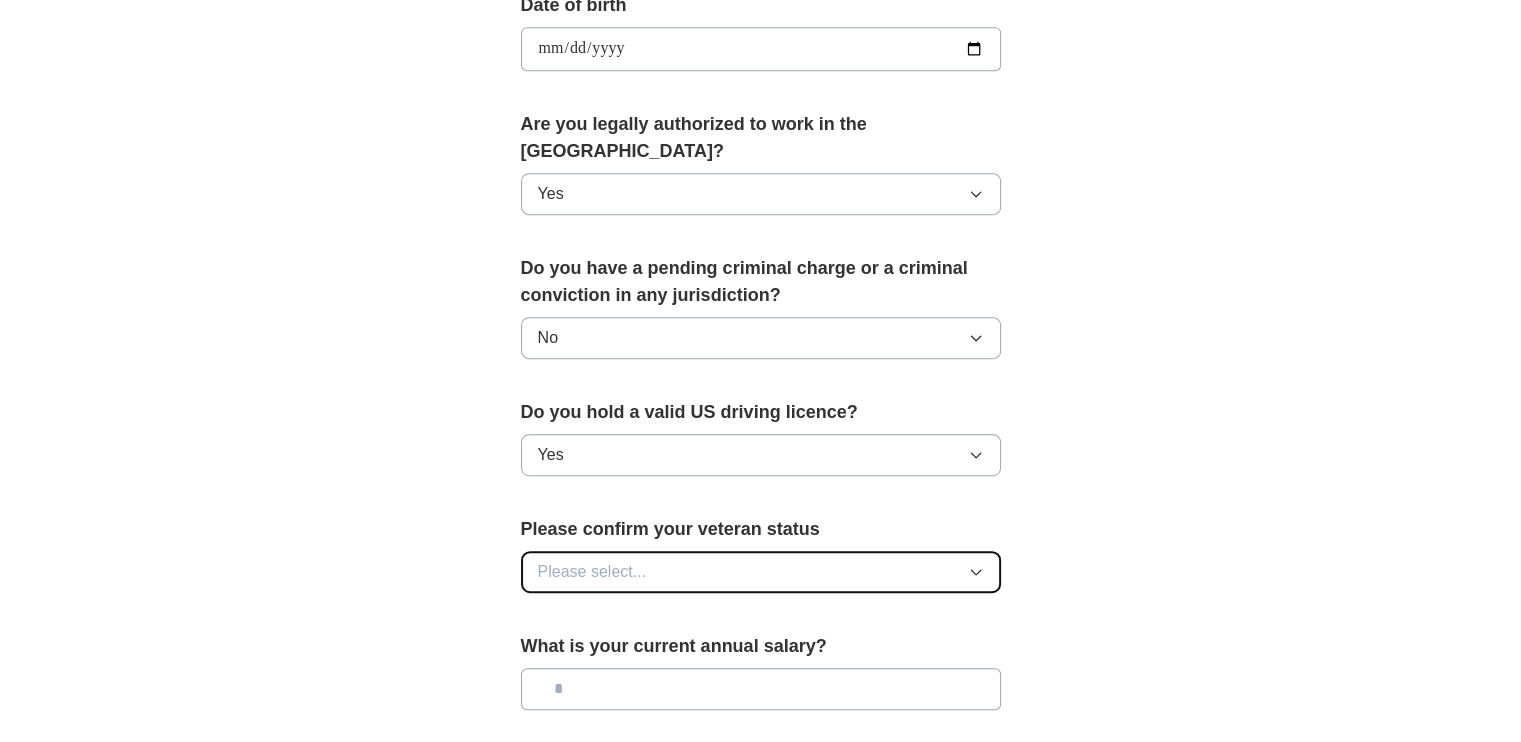 click on "Please select..." at bounding box center (592, 572) 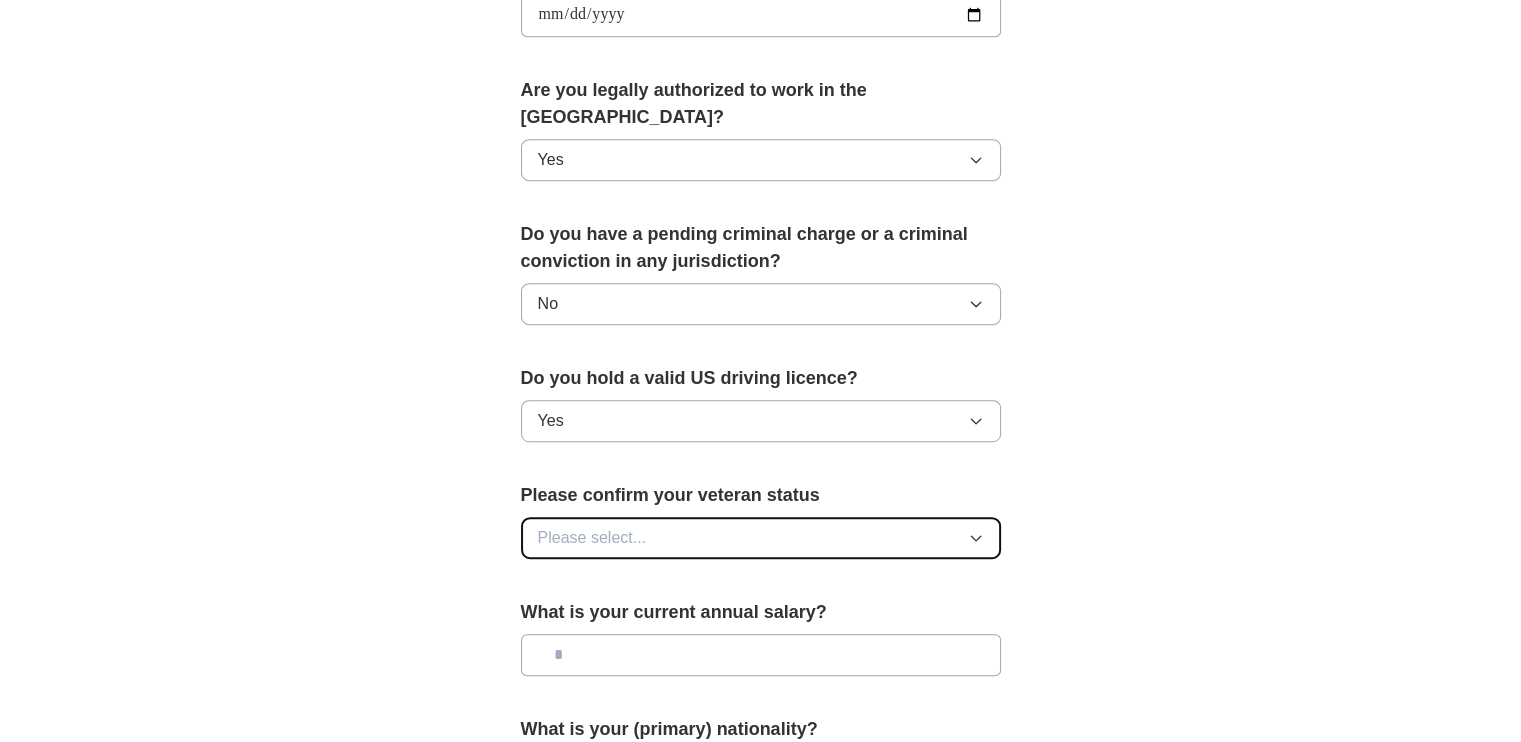scroll, scrollTop: 1305, scrollLeft: 0, axis: vertical 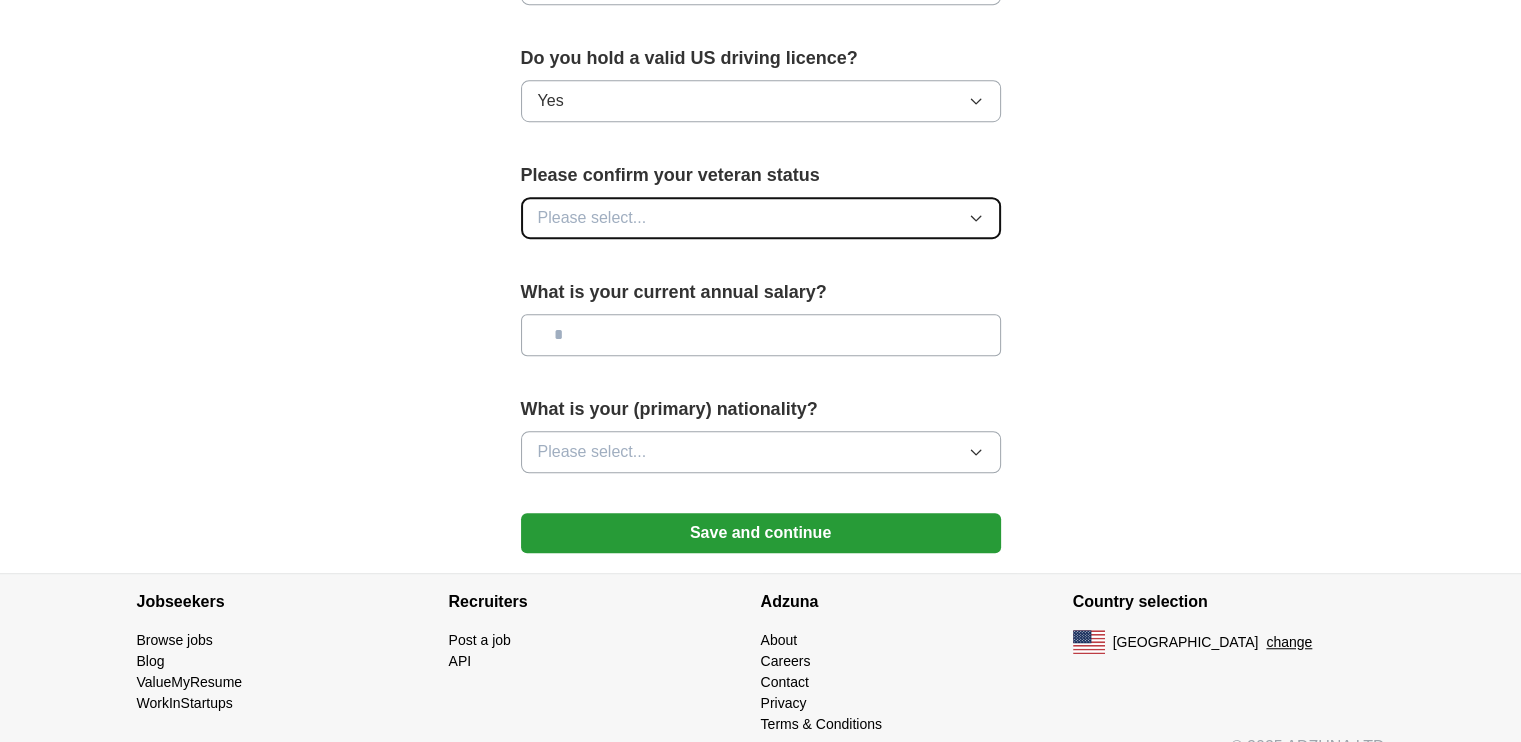 click on "Please select..." at bounding box center [761, 218] 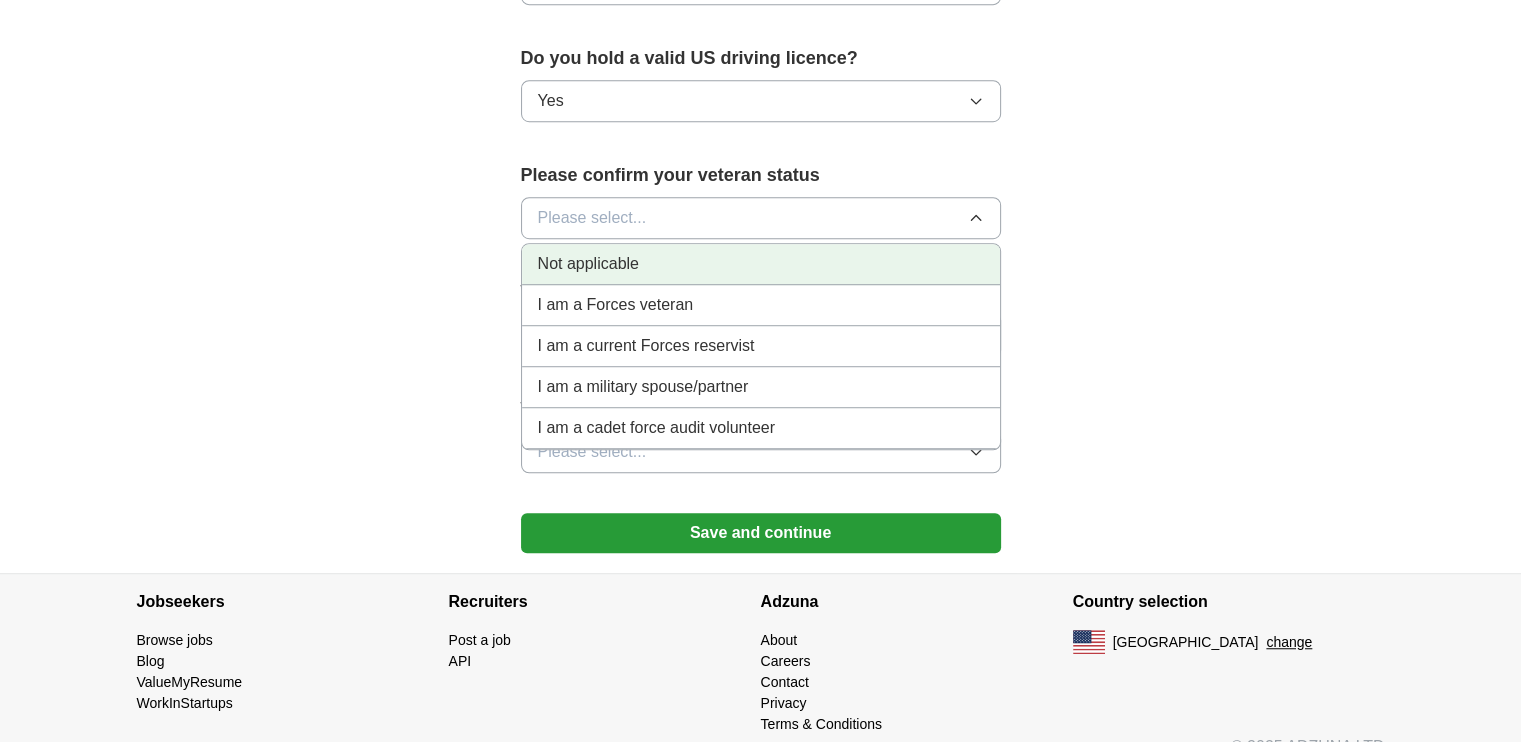 click on "Not applicable" at bounding box center (761, 264) 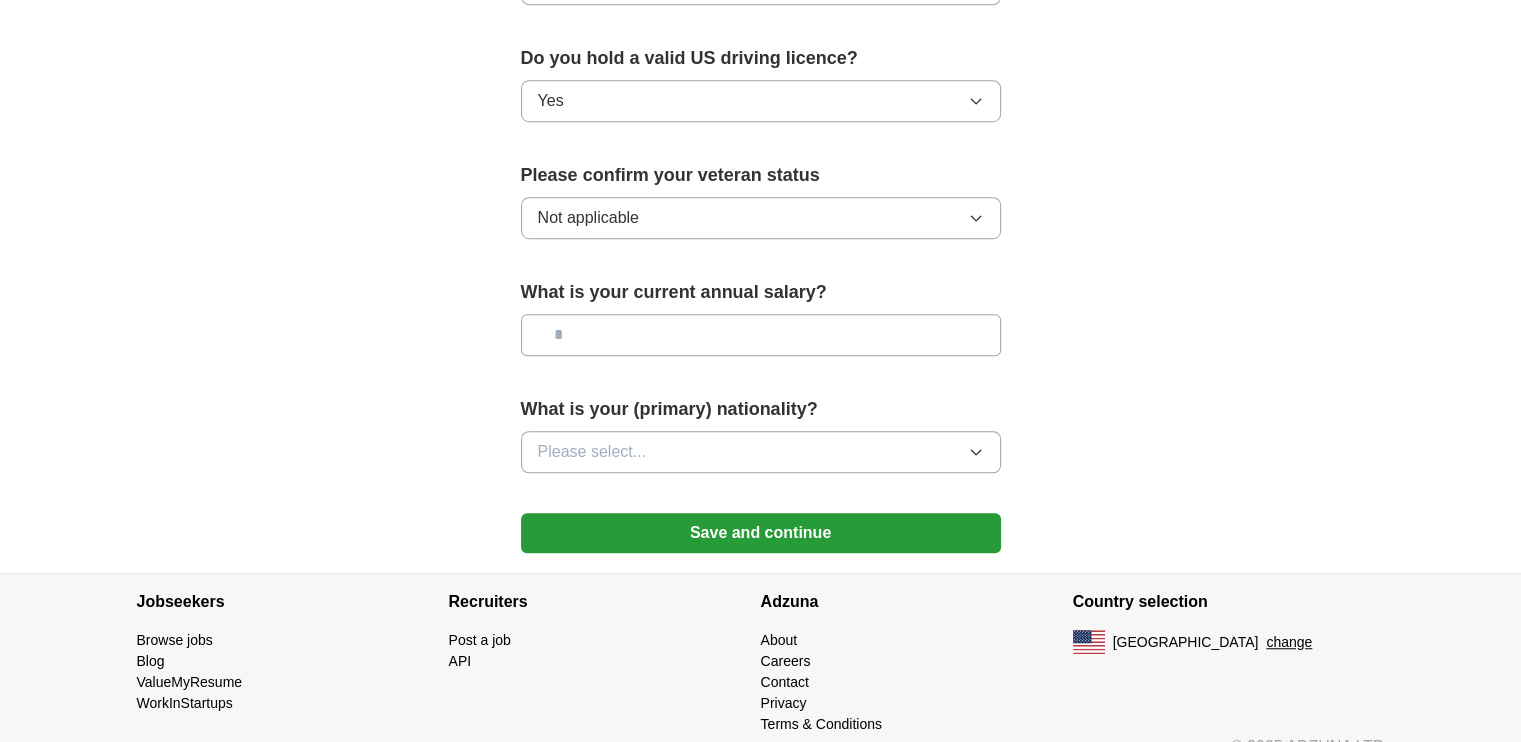 click at bounding box center (761, 335) 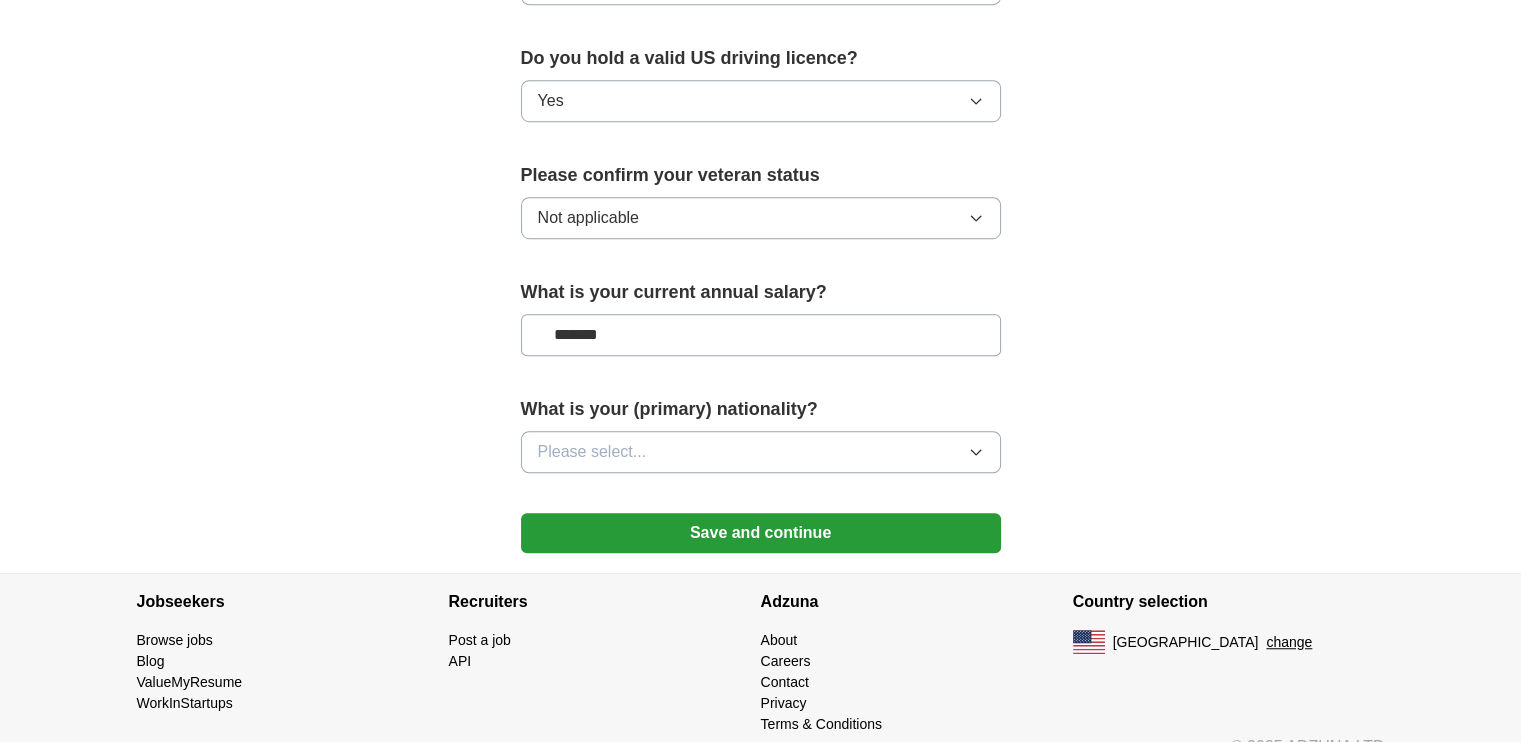 type on "*******" 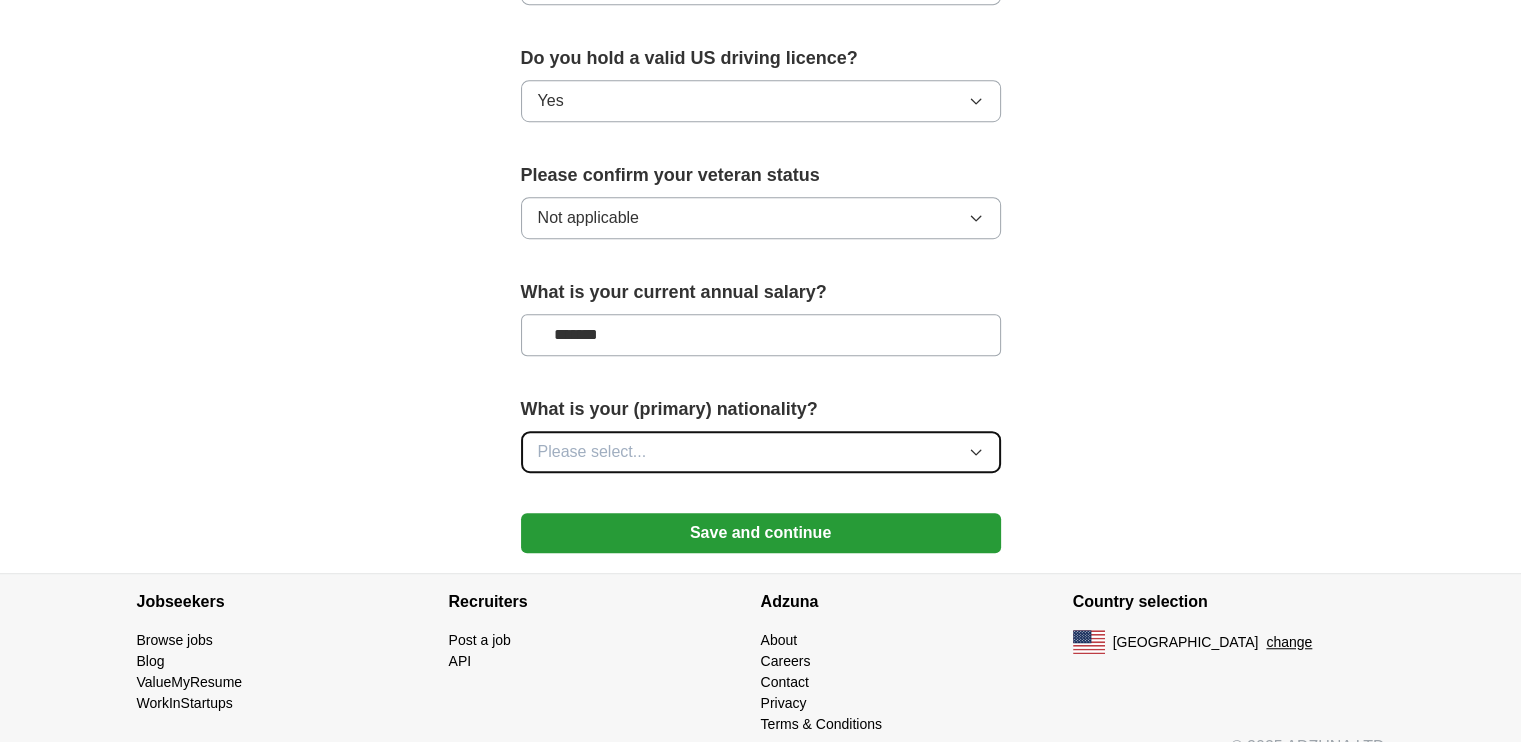 click on "Please select..." at bounding box center [592, 452] 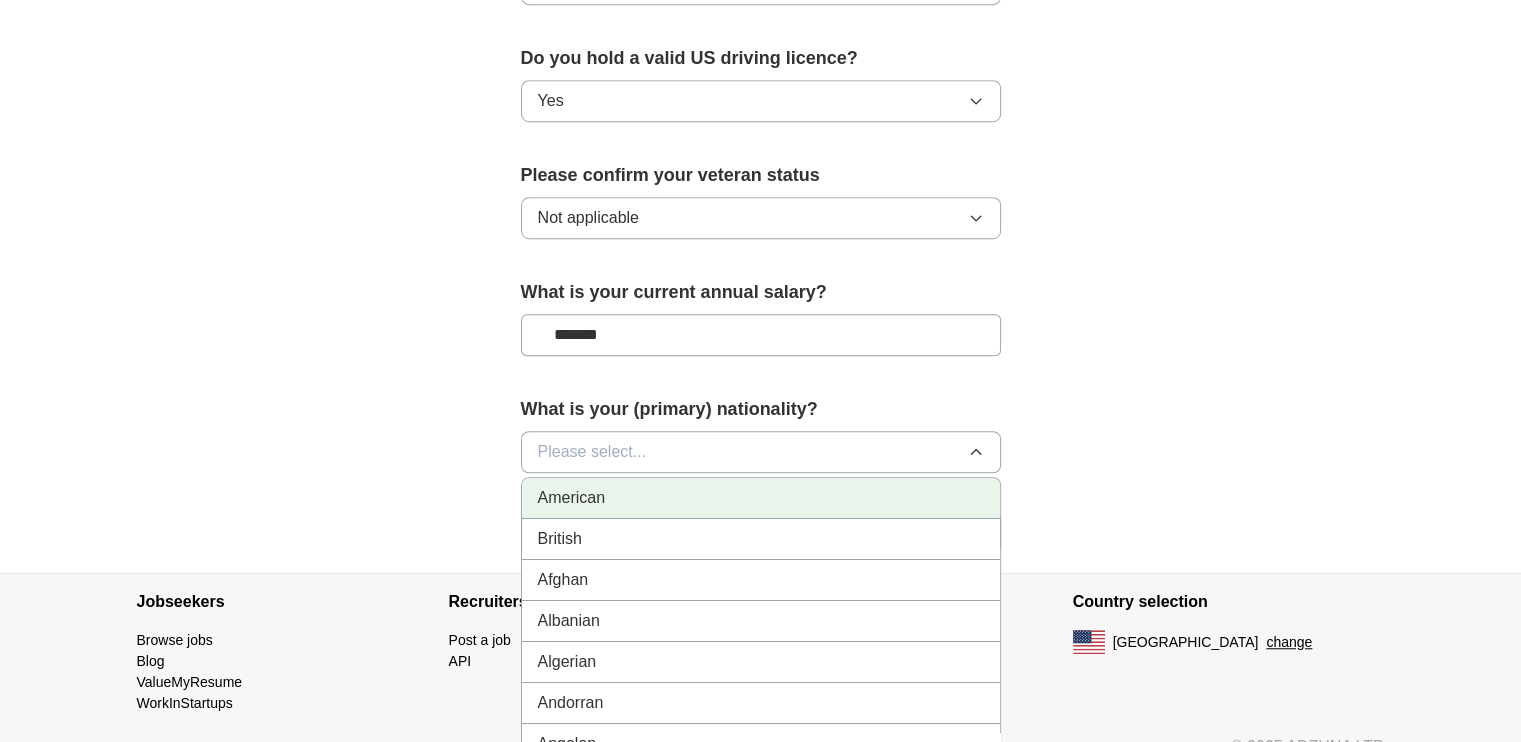 click on "American" at bounding box center (761, 498) 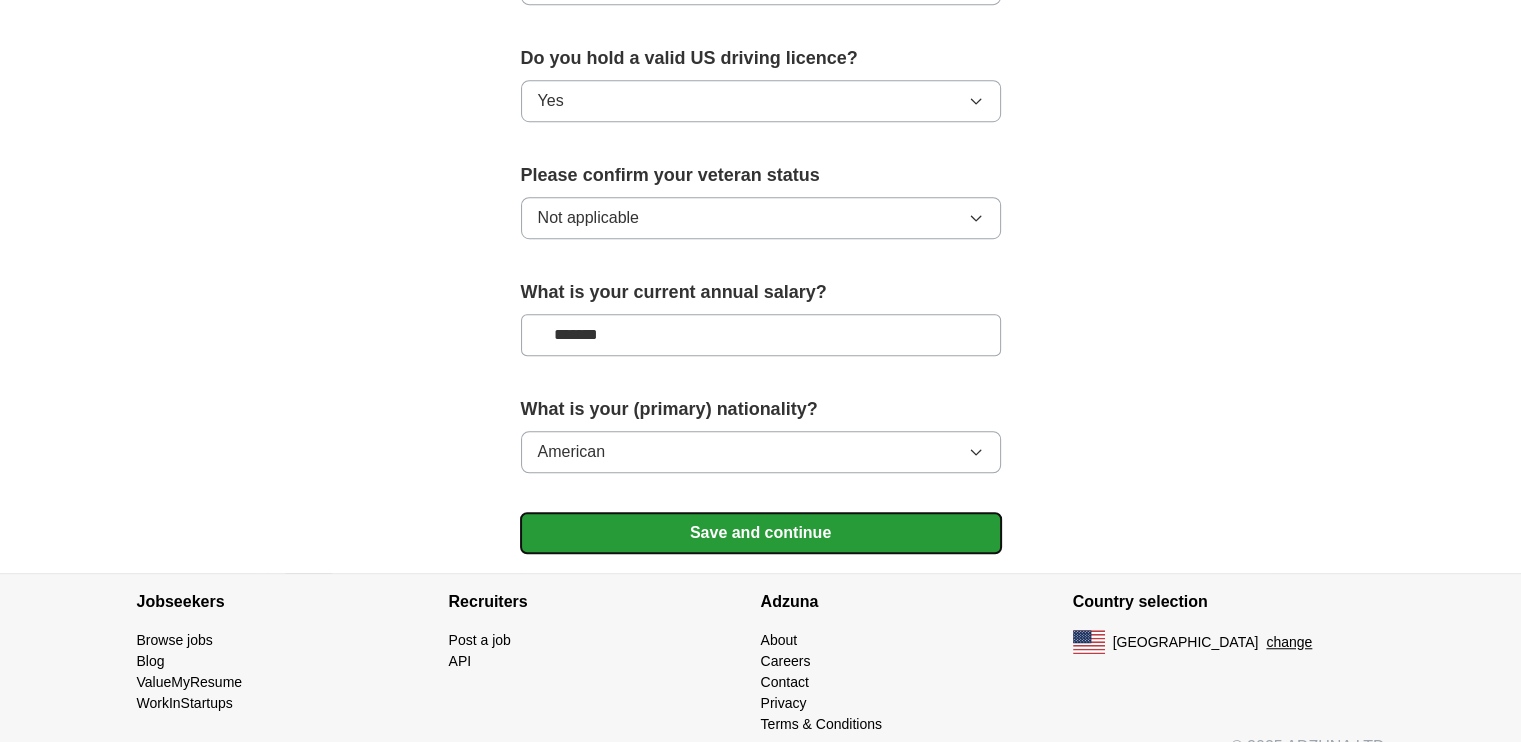 click on "Save and continue" at bounding box center [761, 533] 